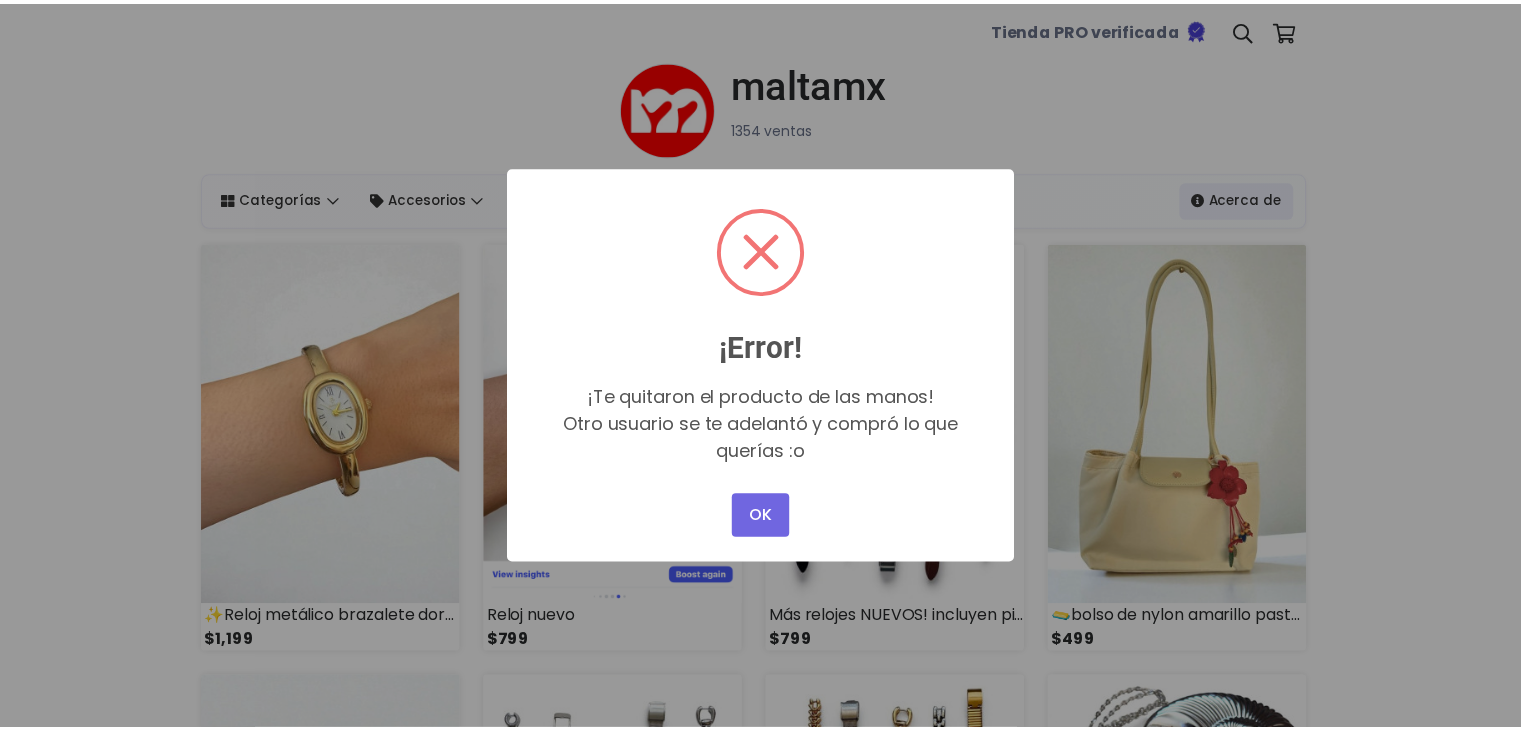scroll, scrollTop: 0, scrollLeft: 0, axis: both 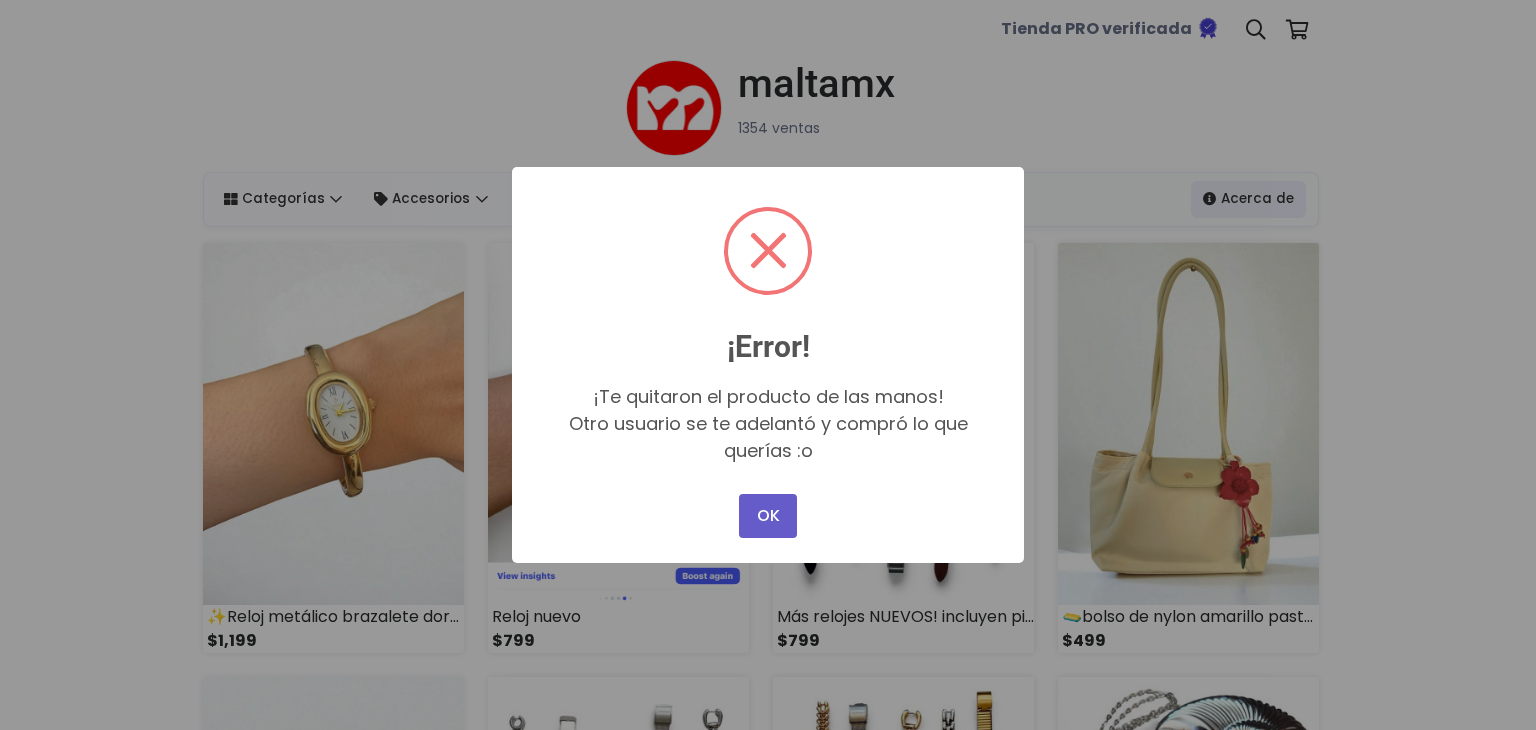 click on "OK" at bounding box center (768, 516) 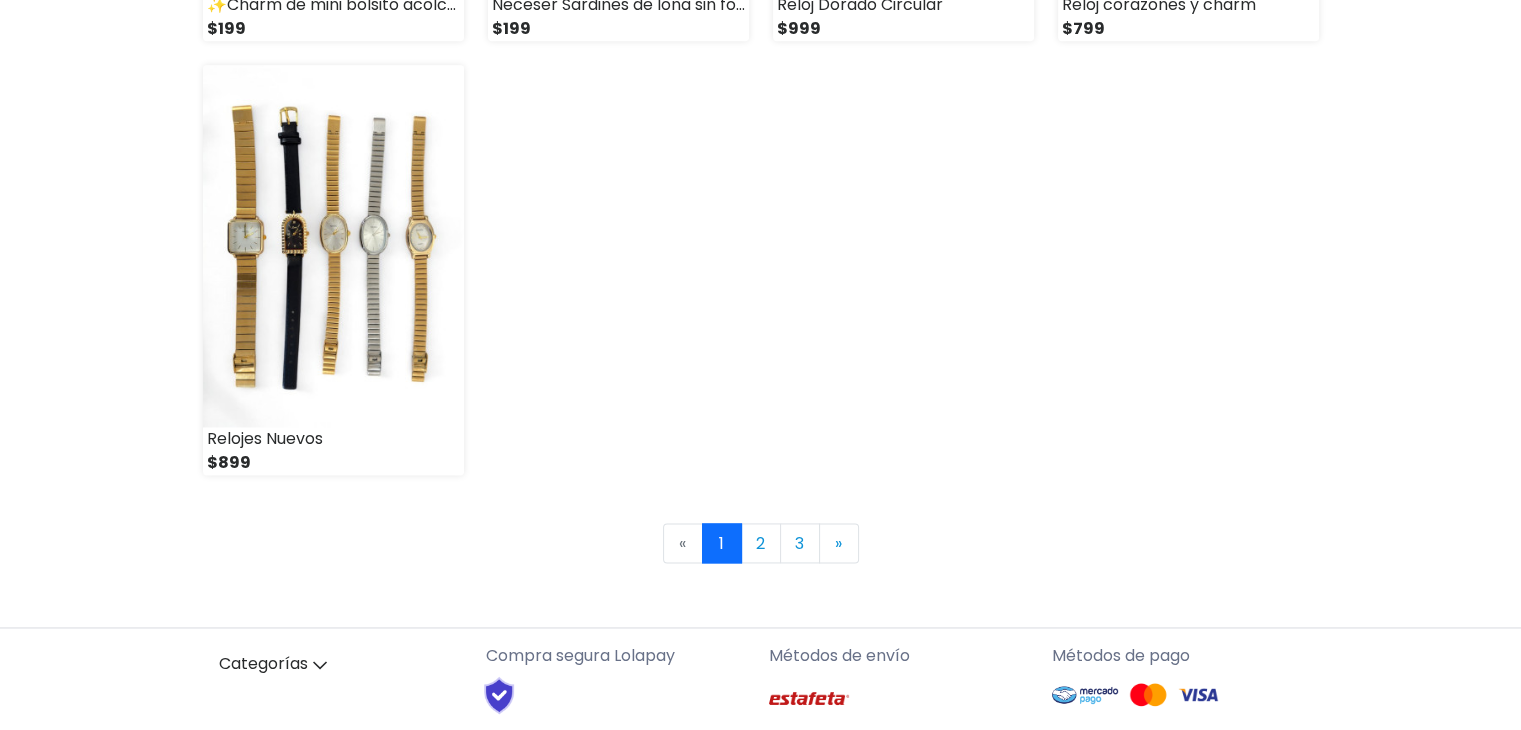 scroll, scrollTop: 2900, scrollLeft: 0, axis: vertical 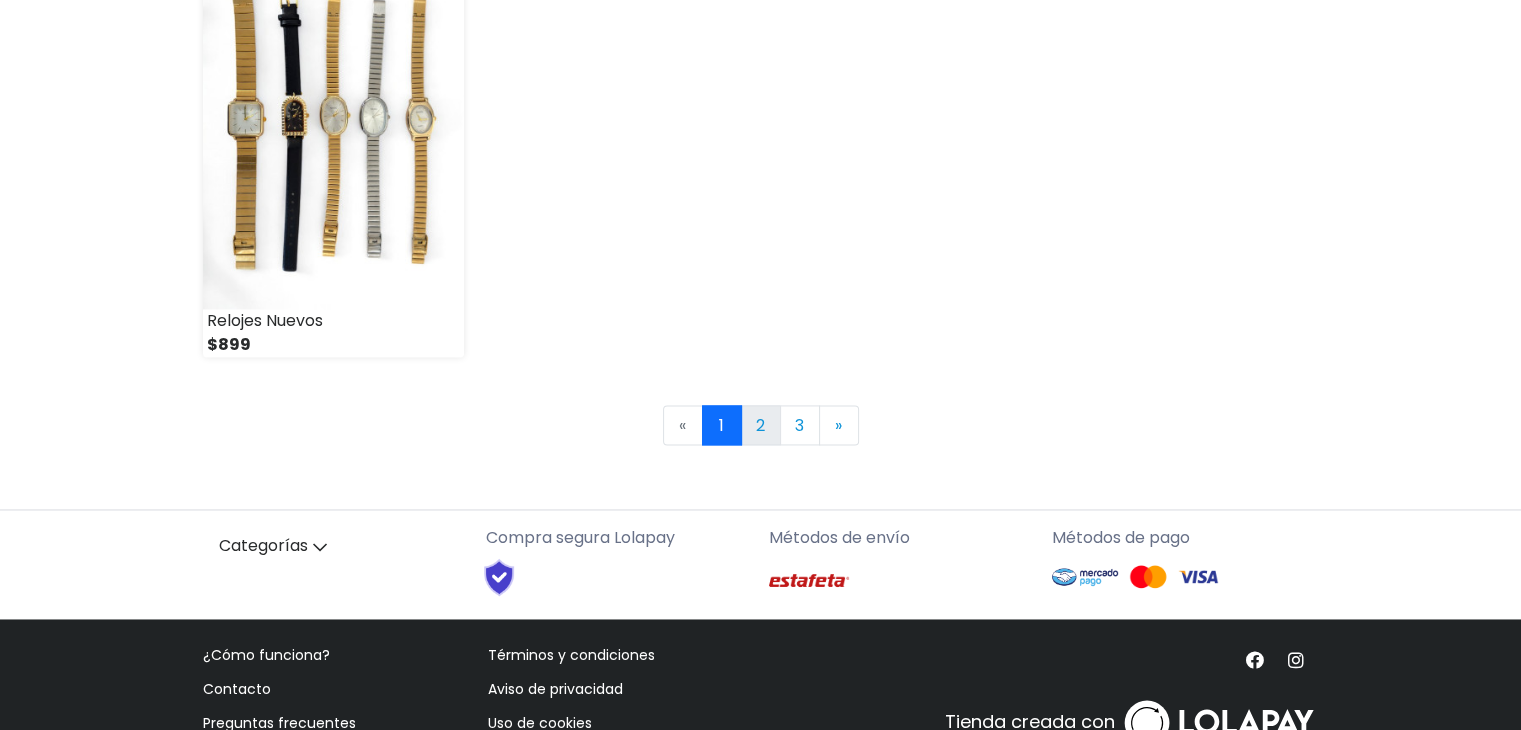 click on "2" at bounding box center [761, 425] 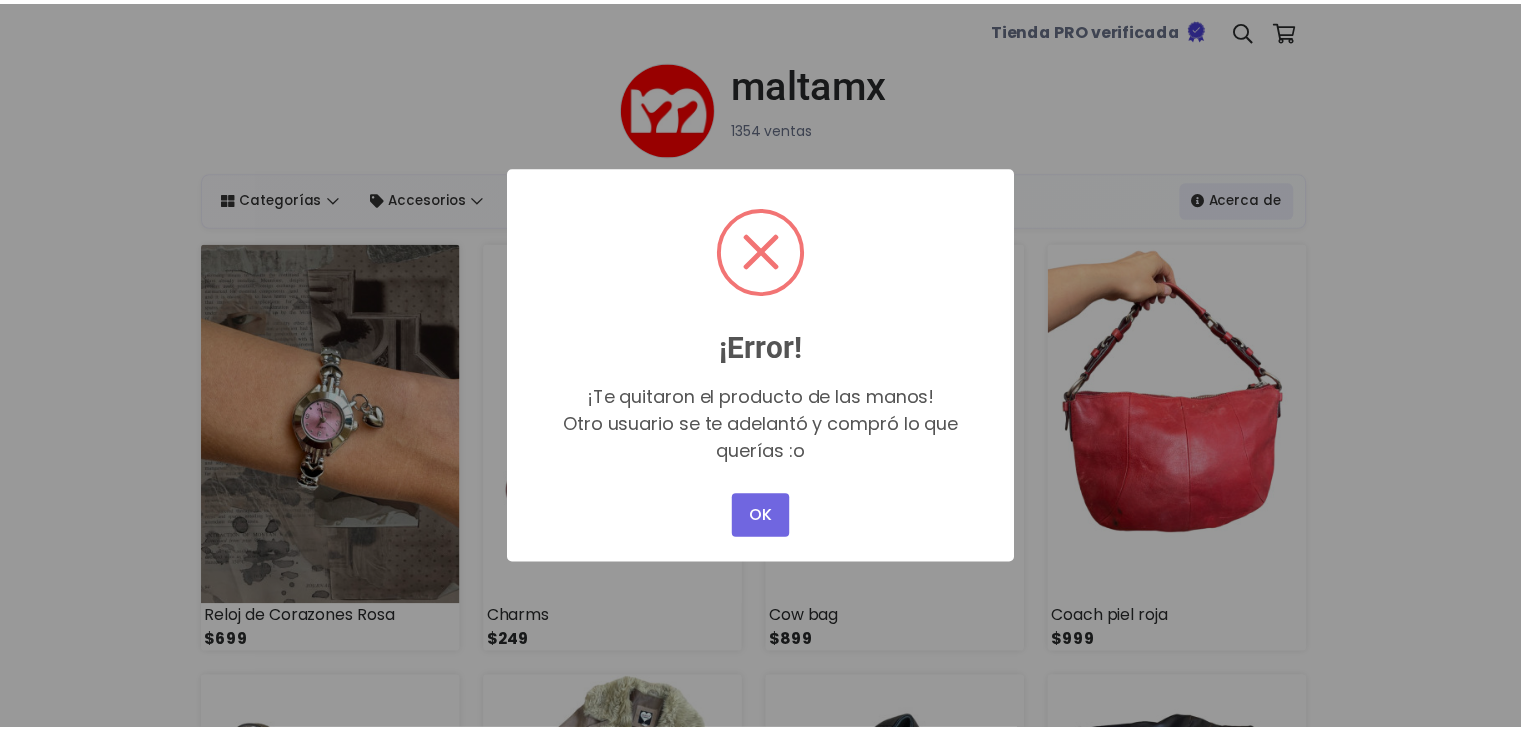 scroll, scrollTop: 0, scrollLeft: 0, axis: both 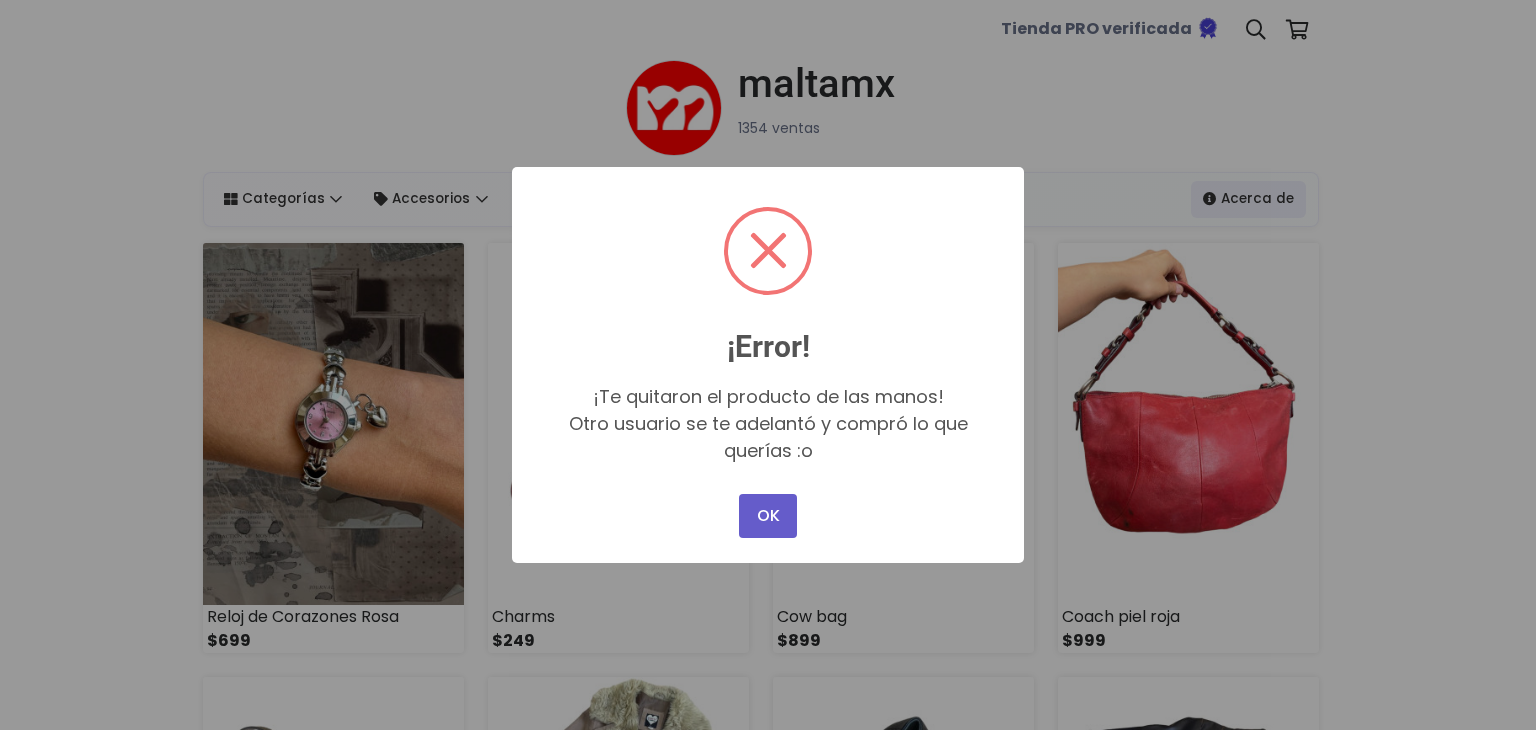 click on "OK" at bounding box center [768, 516] 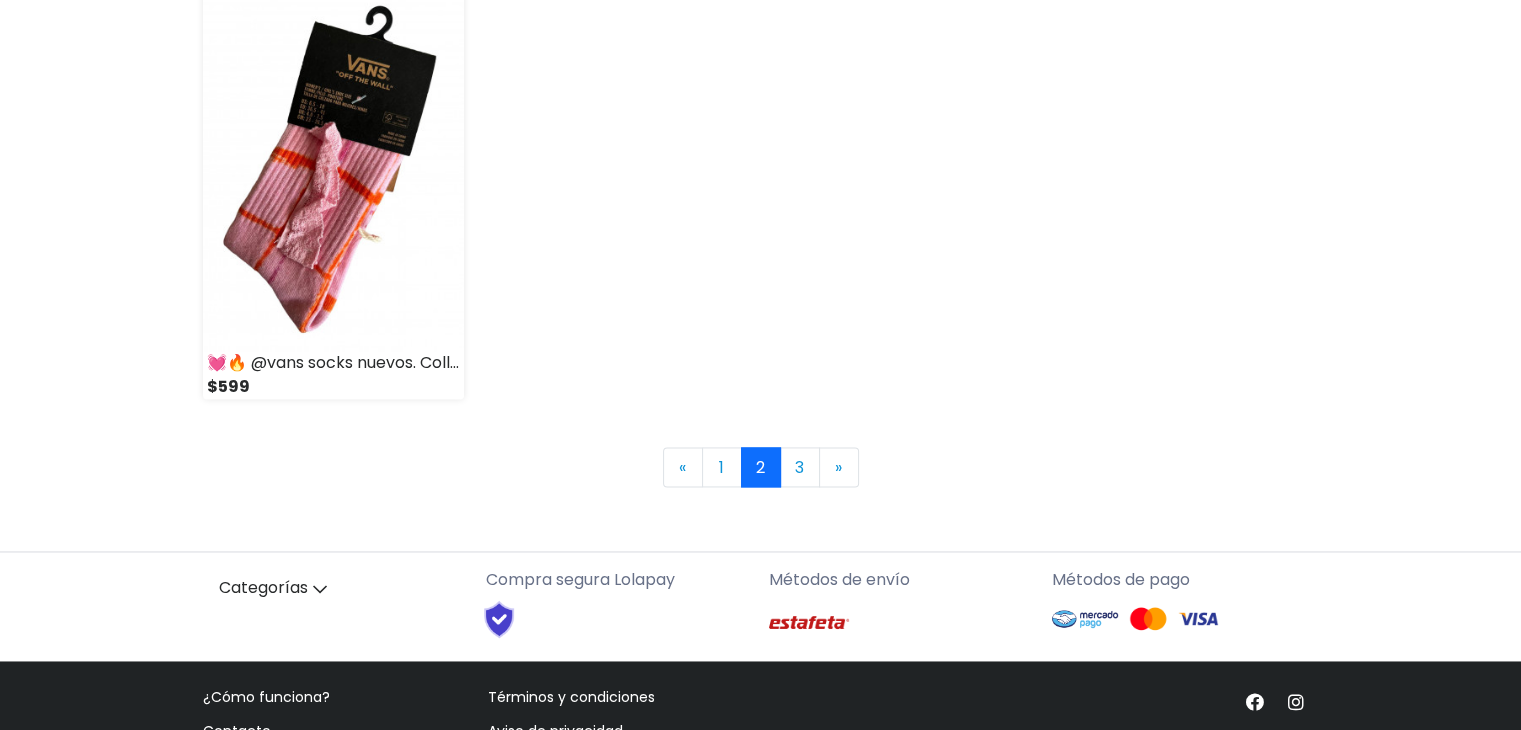 scroll, scrollTop: 2924, scrollLeft: 0, axis: vertical 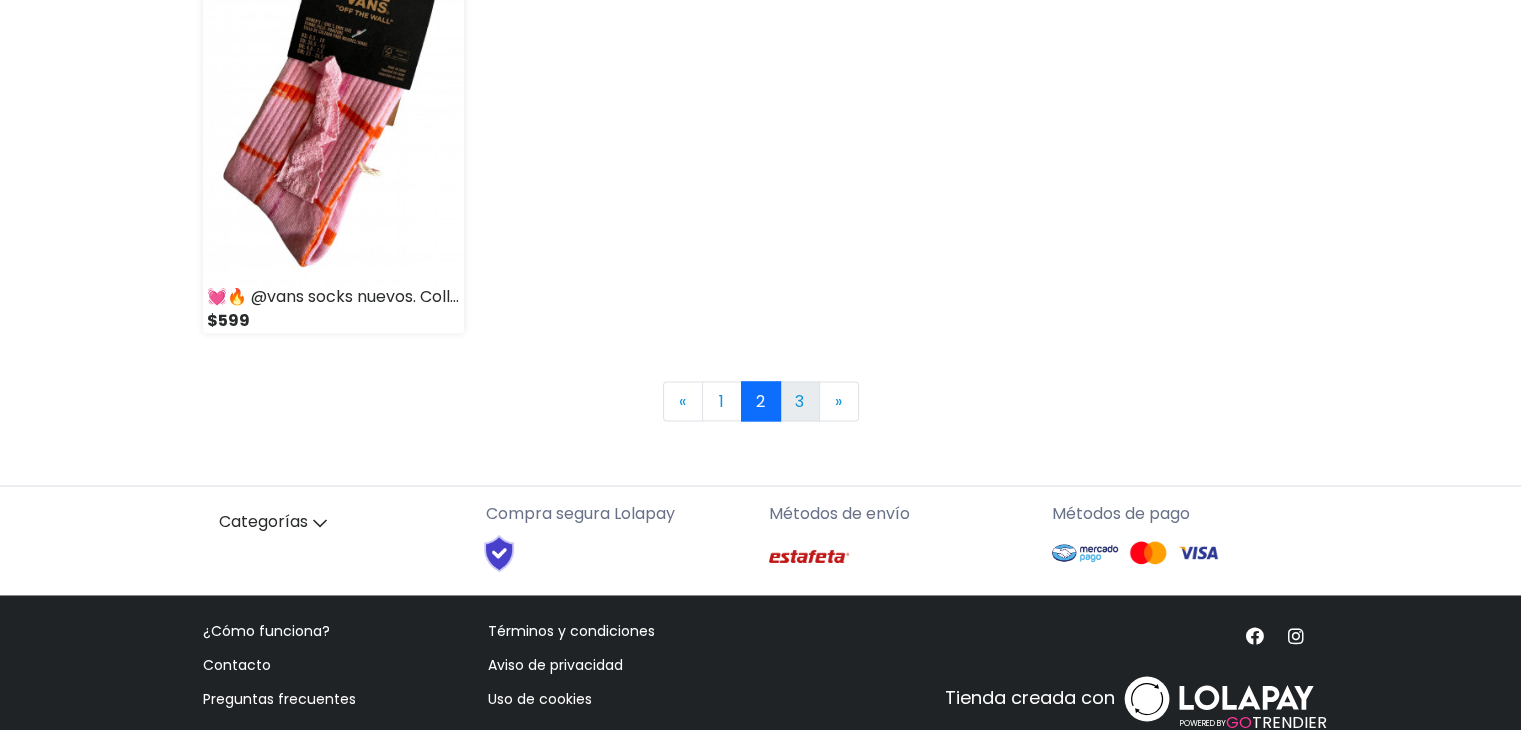 click on "3" at bounding box center [800, 401] 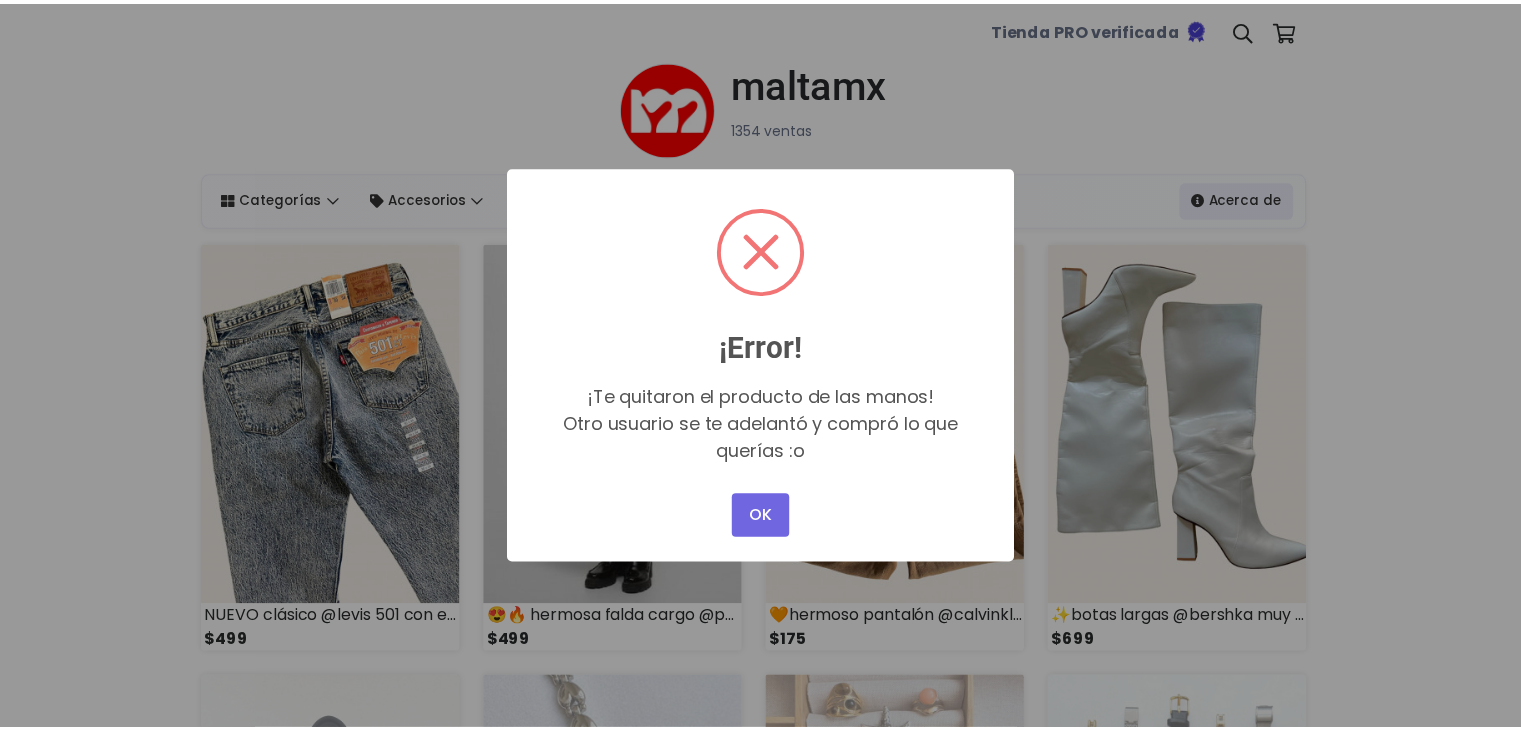 scroll, scrollTop: 0, scrollLeft: 0, axis: both 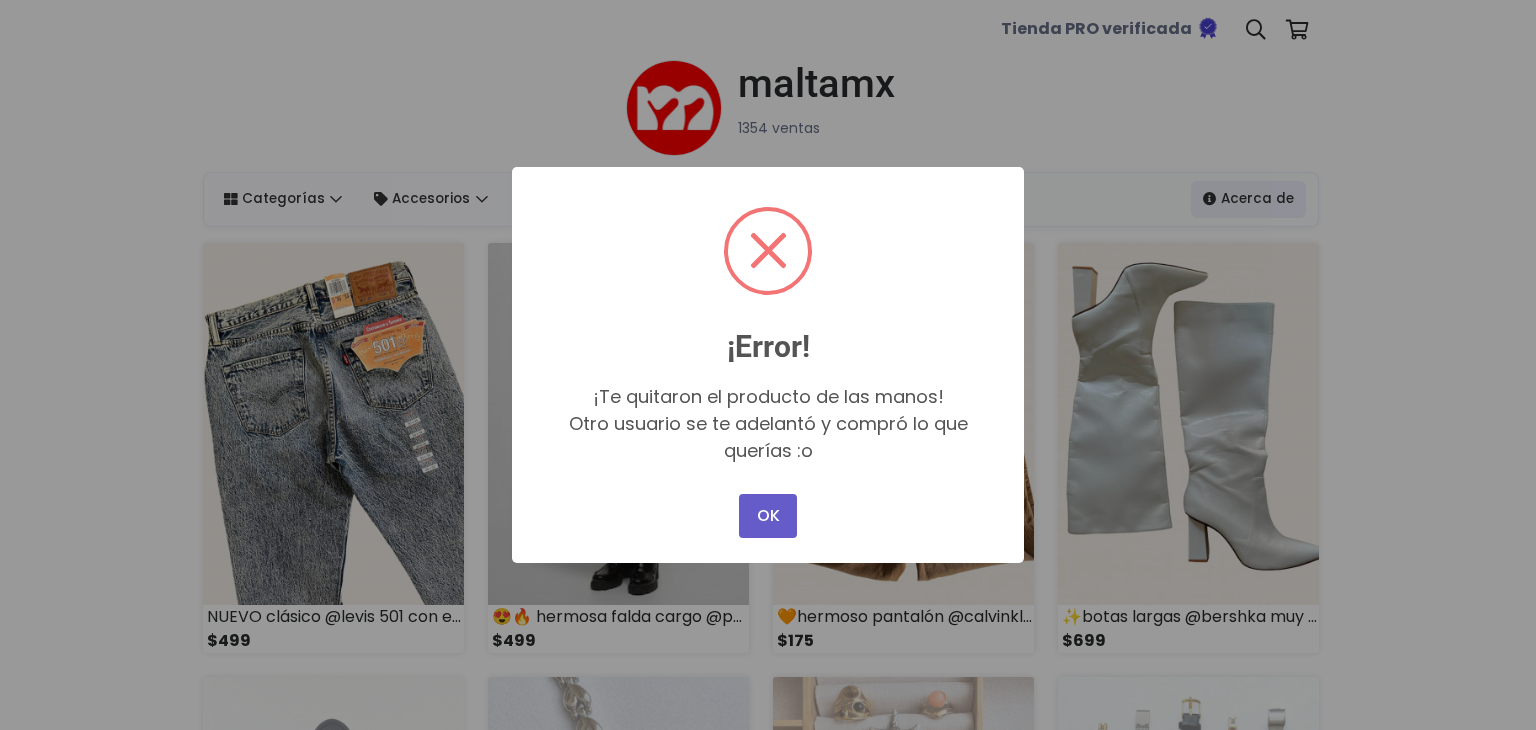 click on "OK" at bounding box center (768, 516) 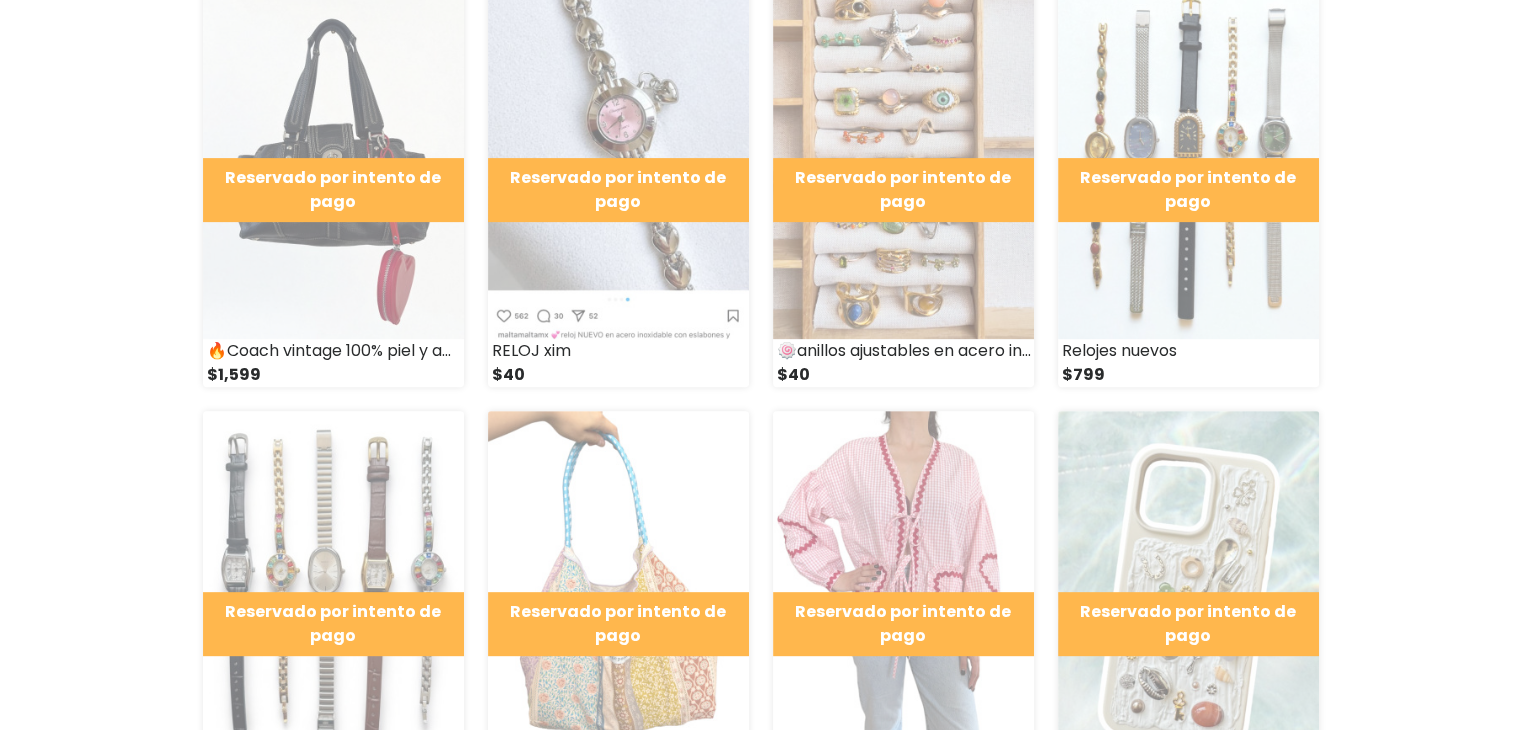 scroll, scrollTop: 701, scrollLeft: 0, axis: vertical 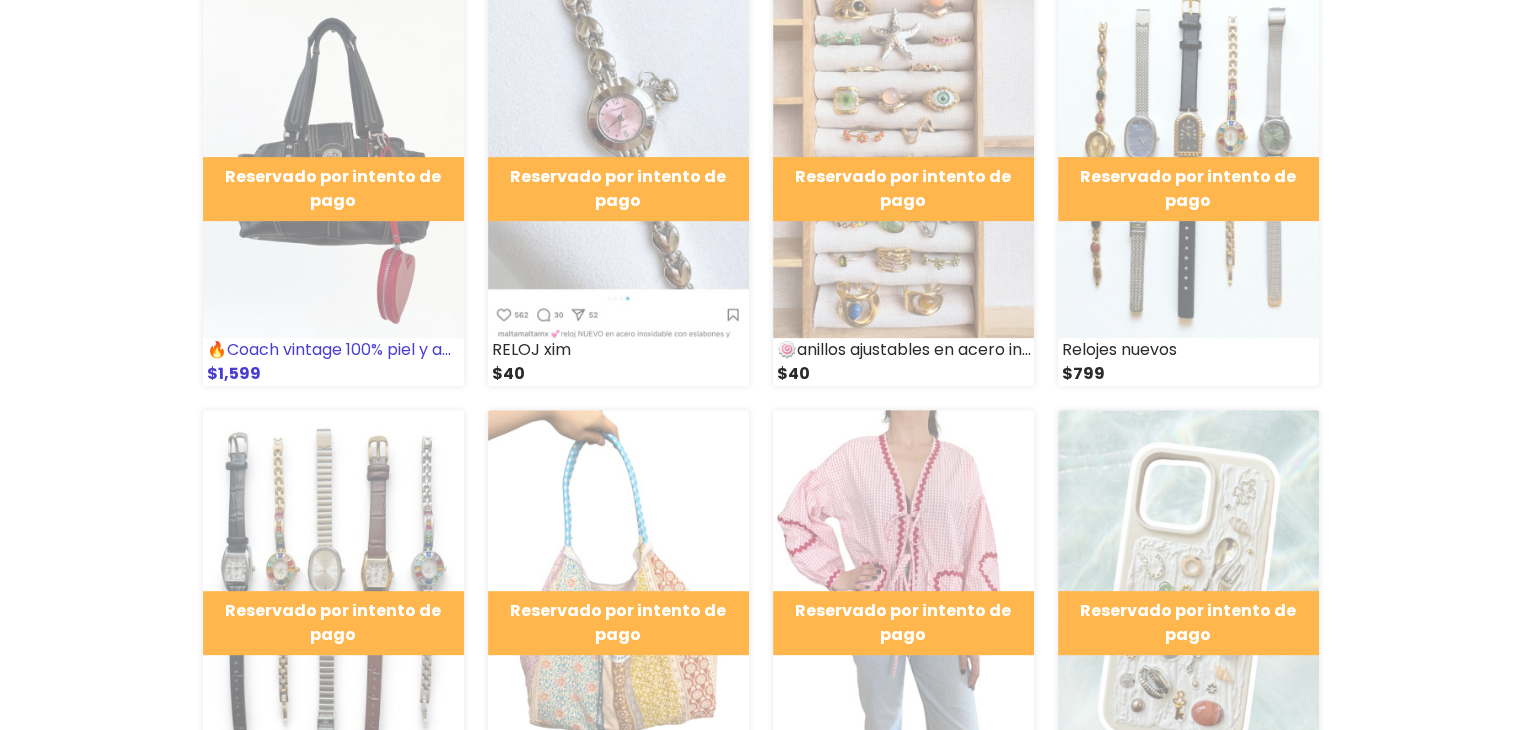 click on "Reservado por intento de pago" at bounding box center [333, 189] 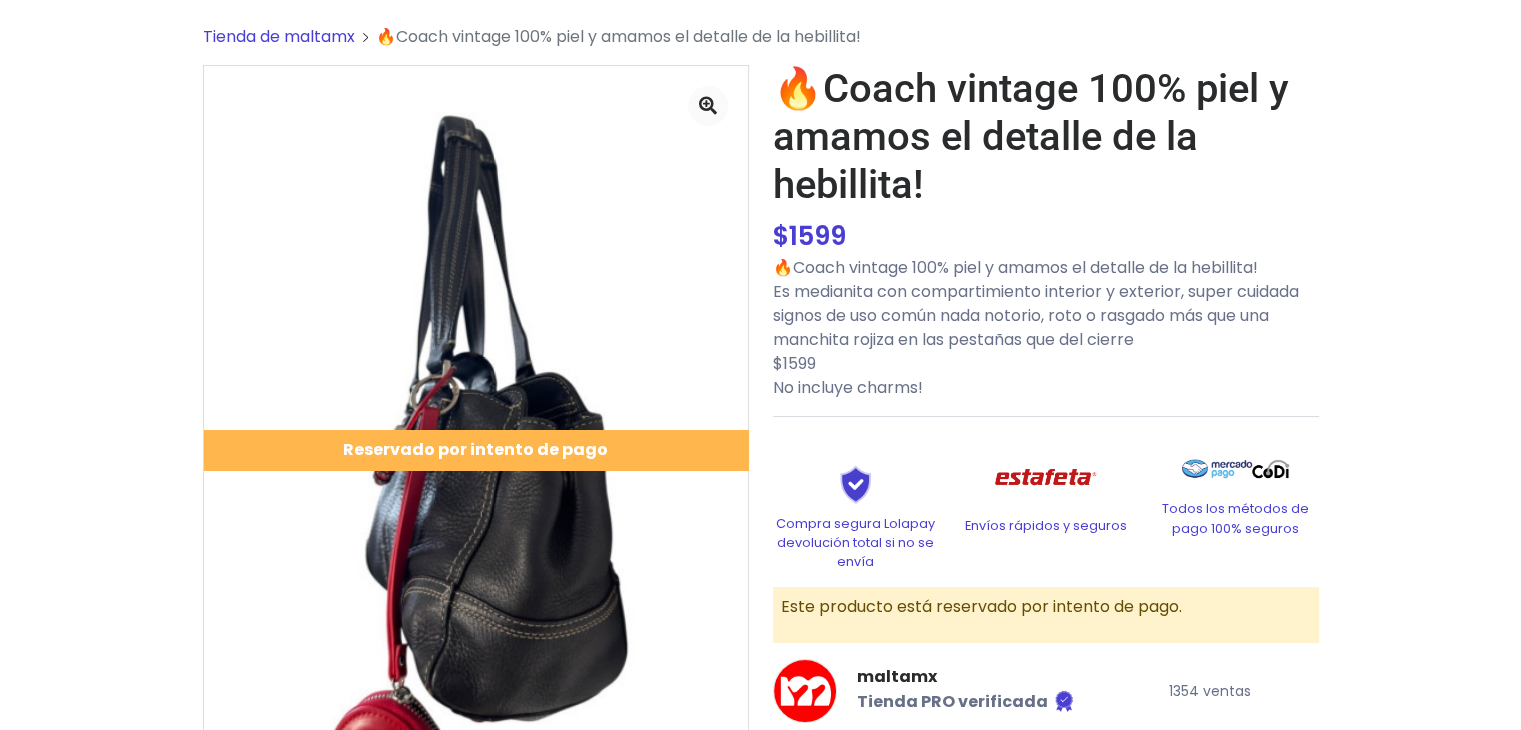 scroll, scrollTop: 0, scrollLeft: 0, axis: both 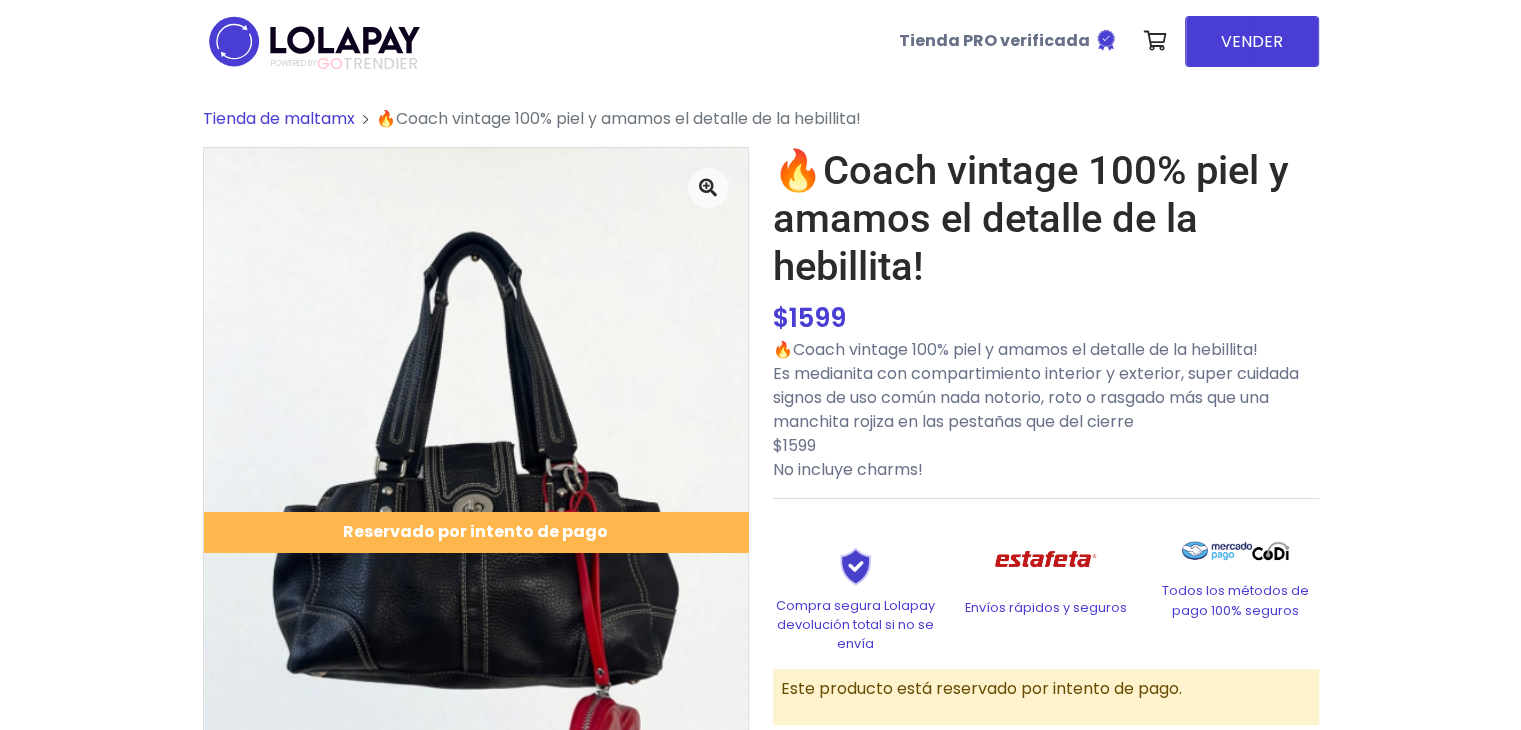 click at bounding box center (314, 41) 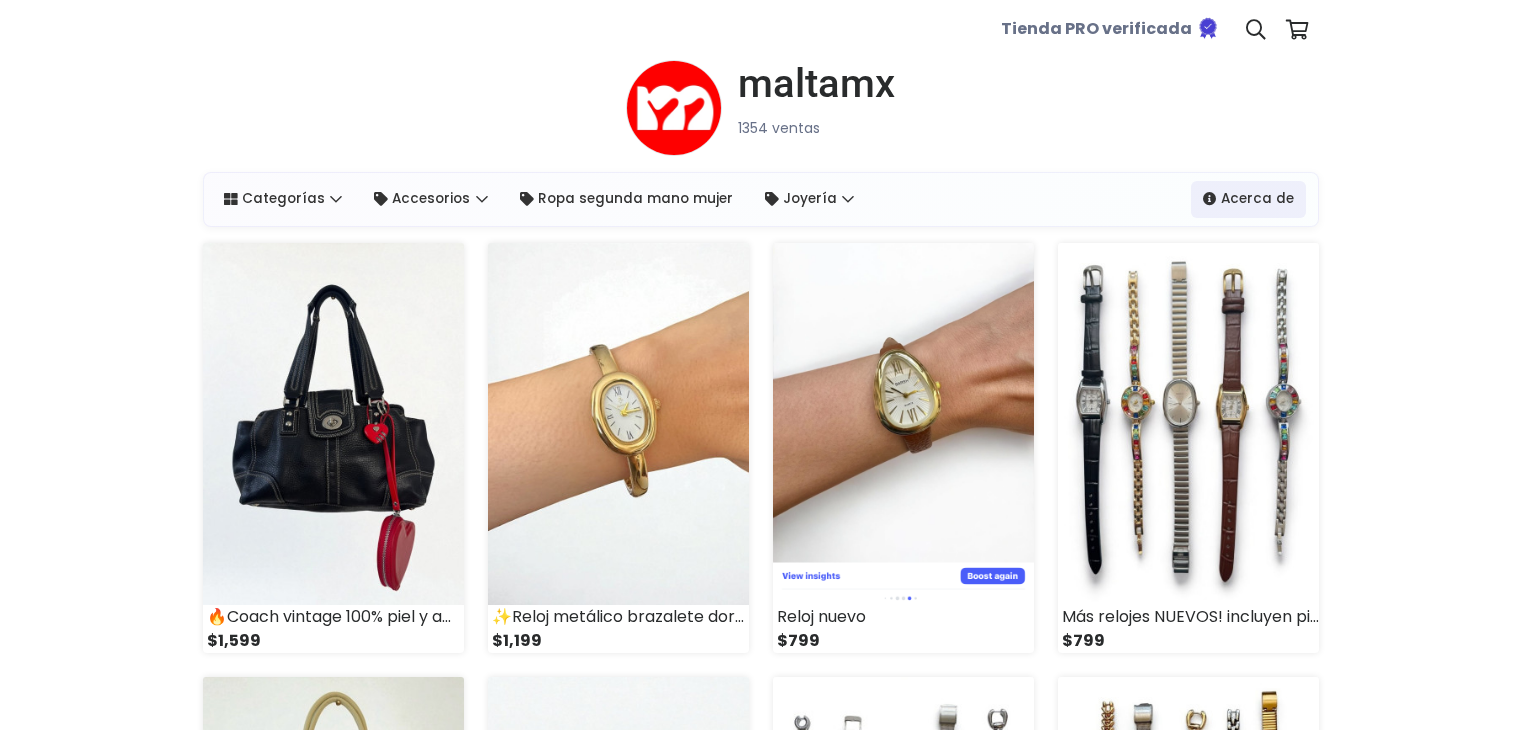 scroll, scrollTop: 0, scrollLeft: 0, axis: both 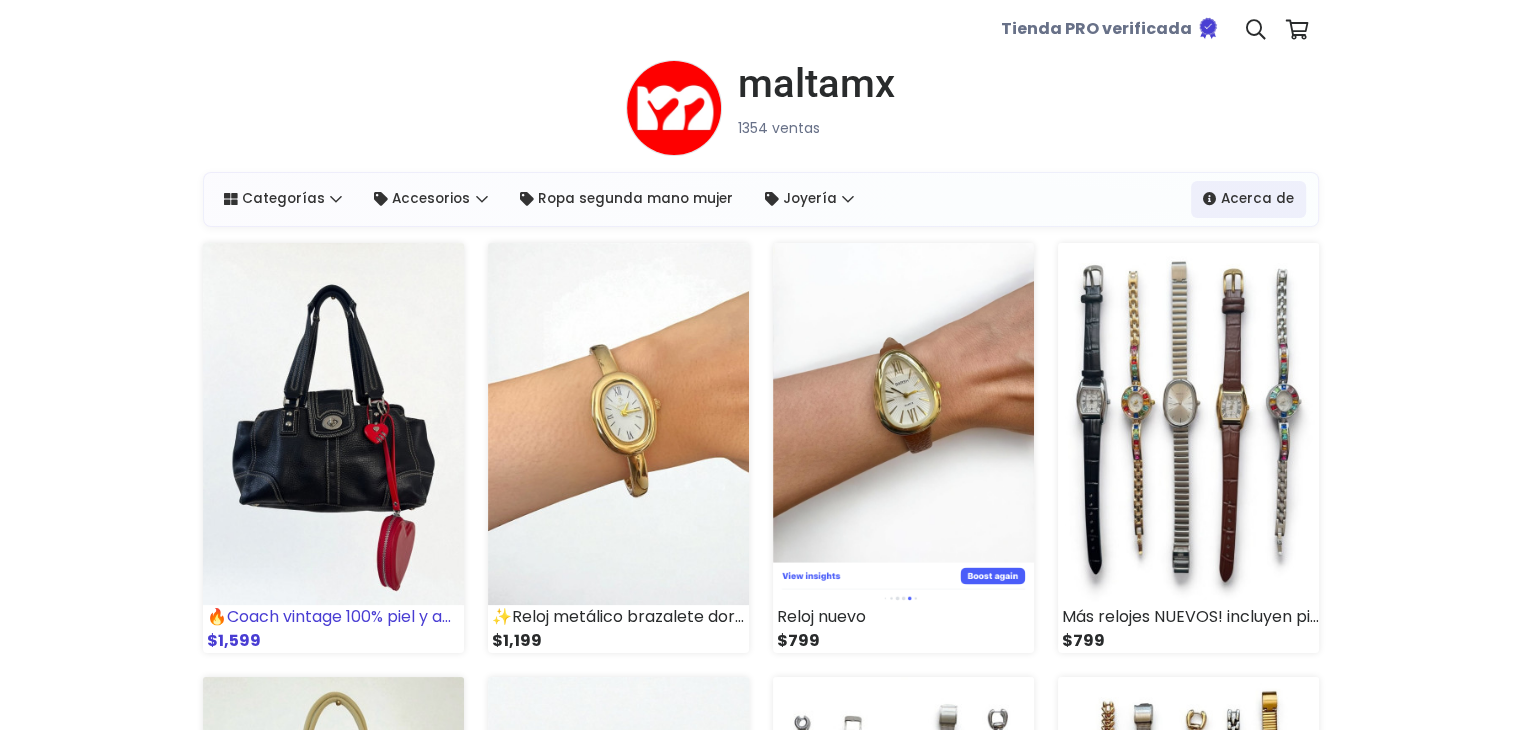 click at bounding box center [333, 424] 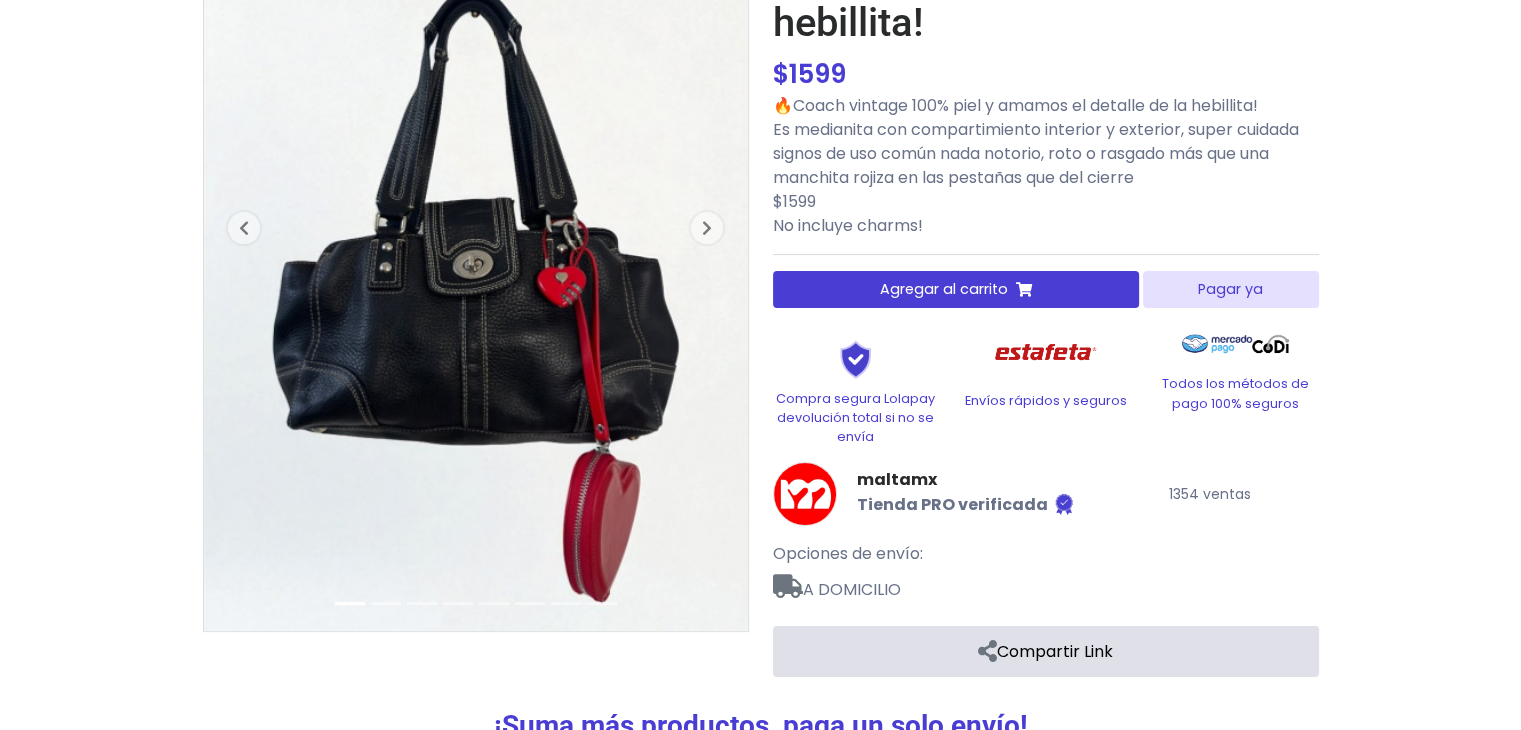 scroll, scrollTop: 0, scrollLeft: 0, axis: both 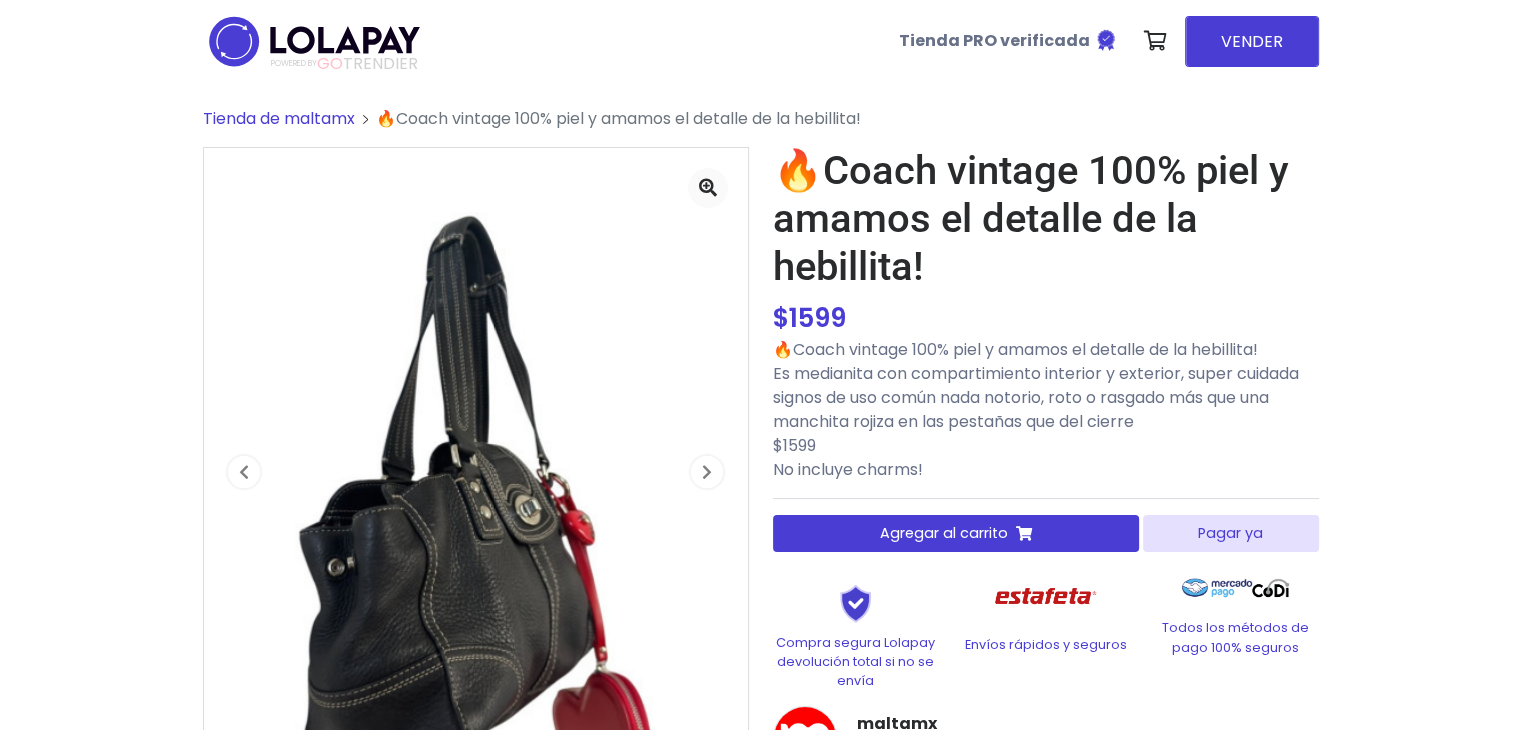 click on "Agregar al carrito" at bounding box center (944, 533) 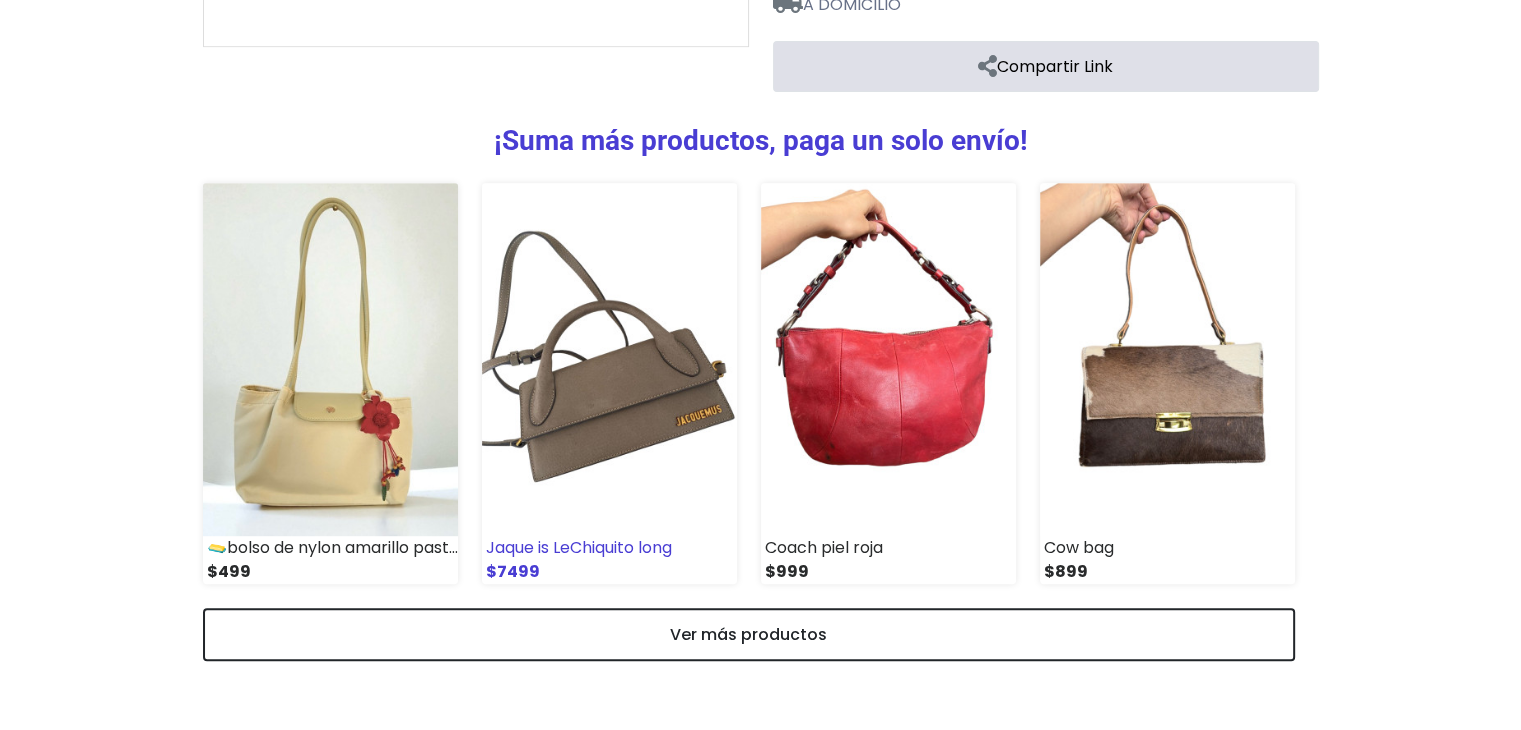 scroll, scrollTop: 0, scrollLeft: 0, axis: both 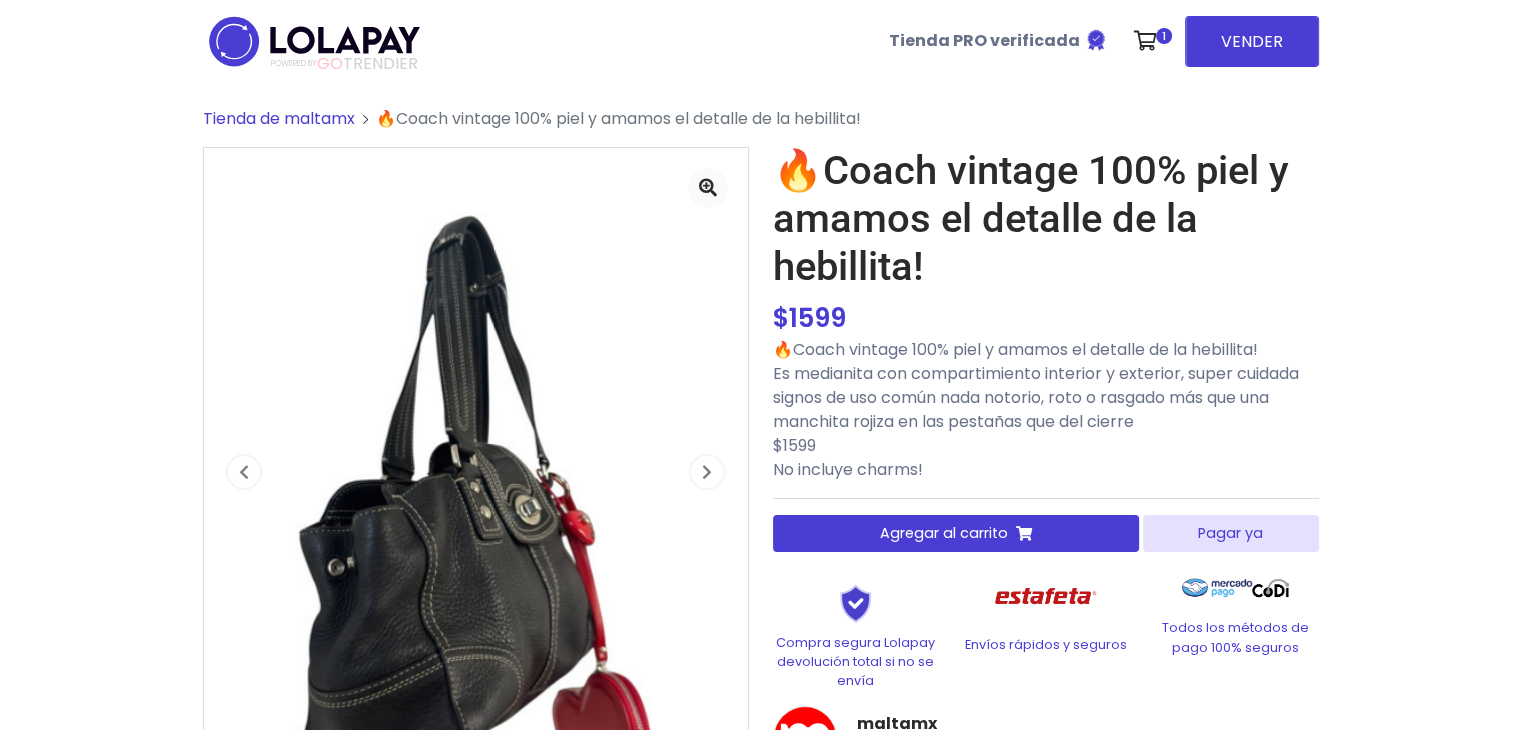 click at bounding box center (314, 41) 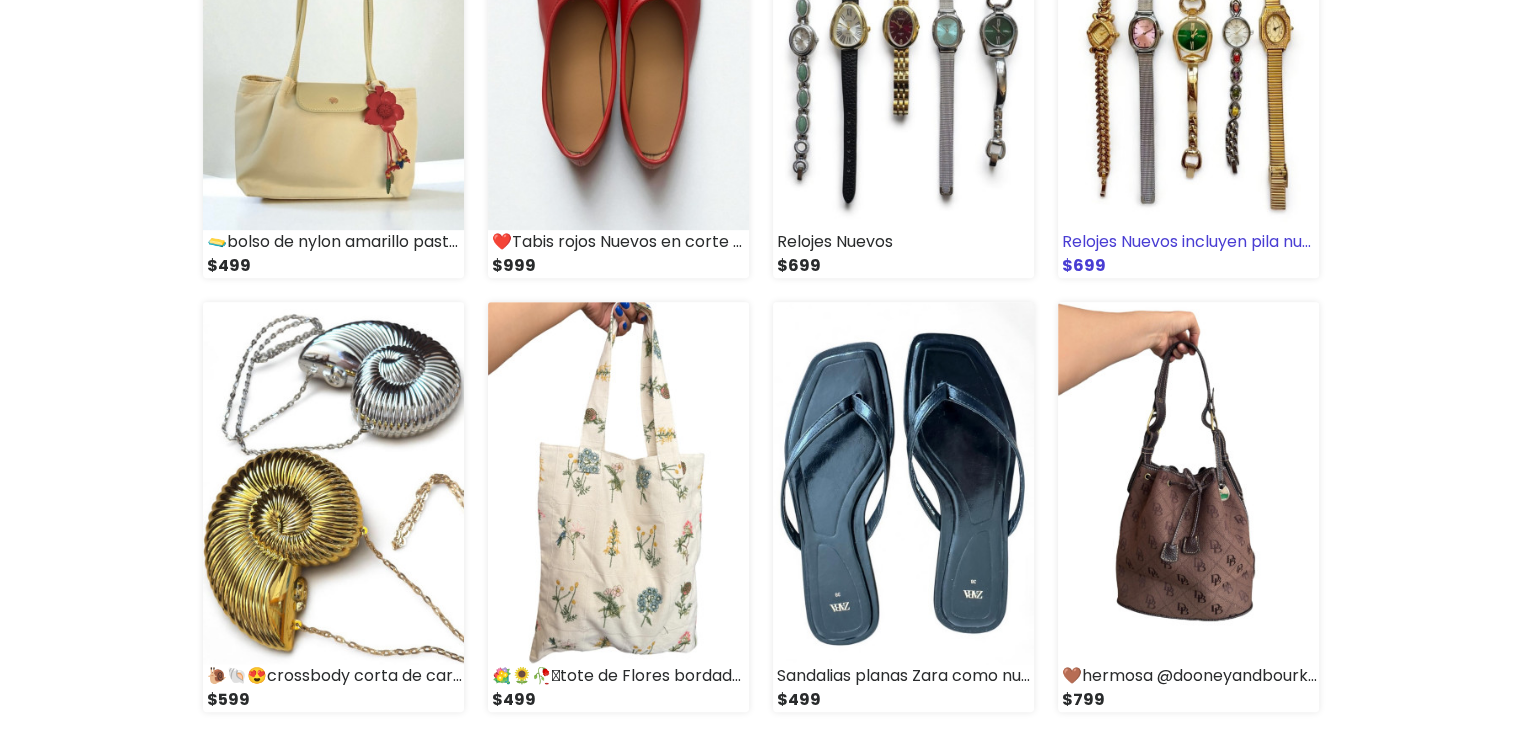 scroll, scrollTop: 0, scrollLeft: 0, axis: both 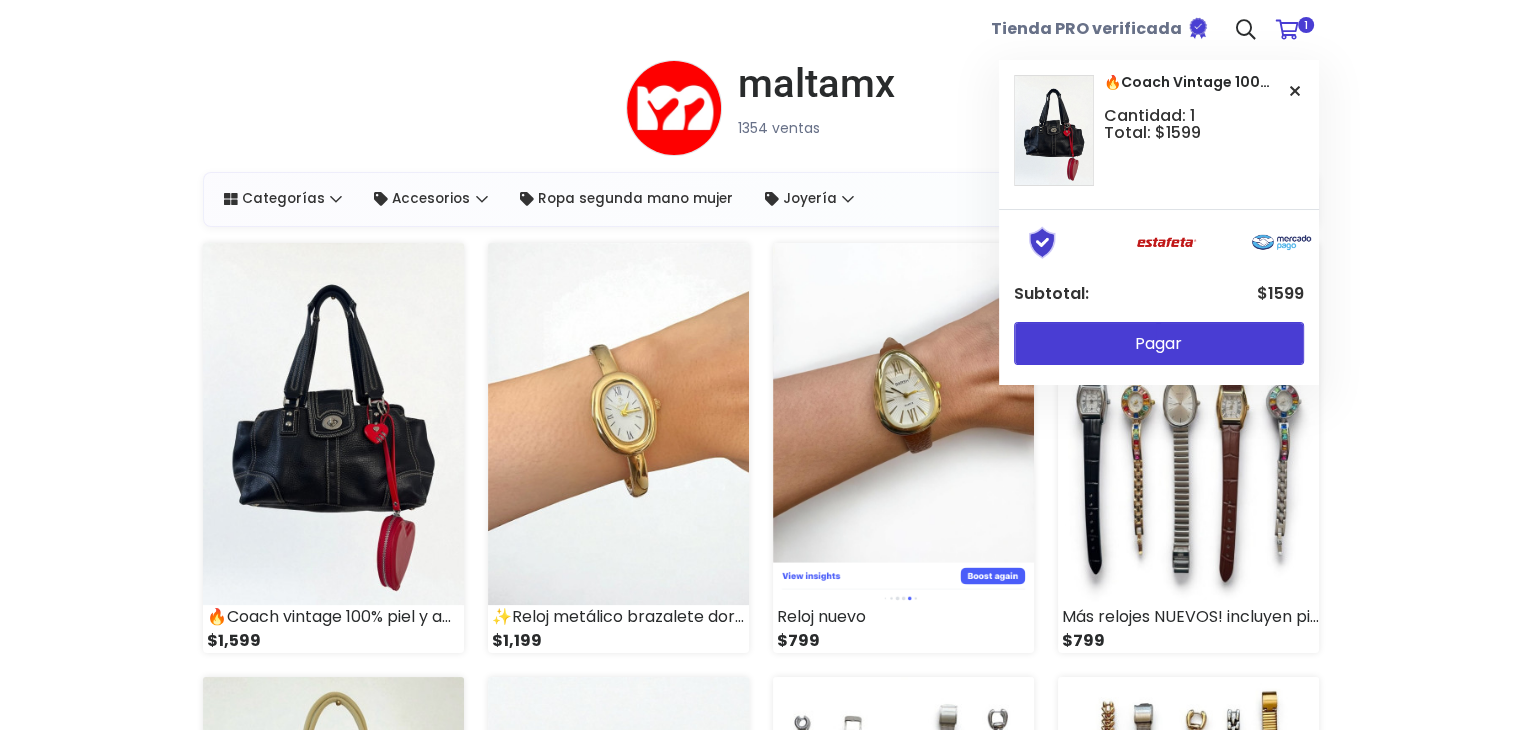 click at bounding box center [1287, 30] 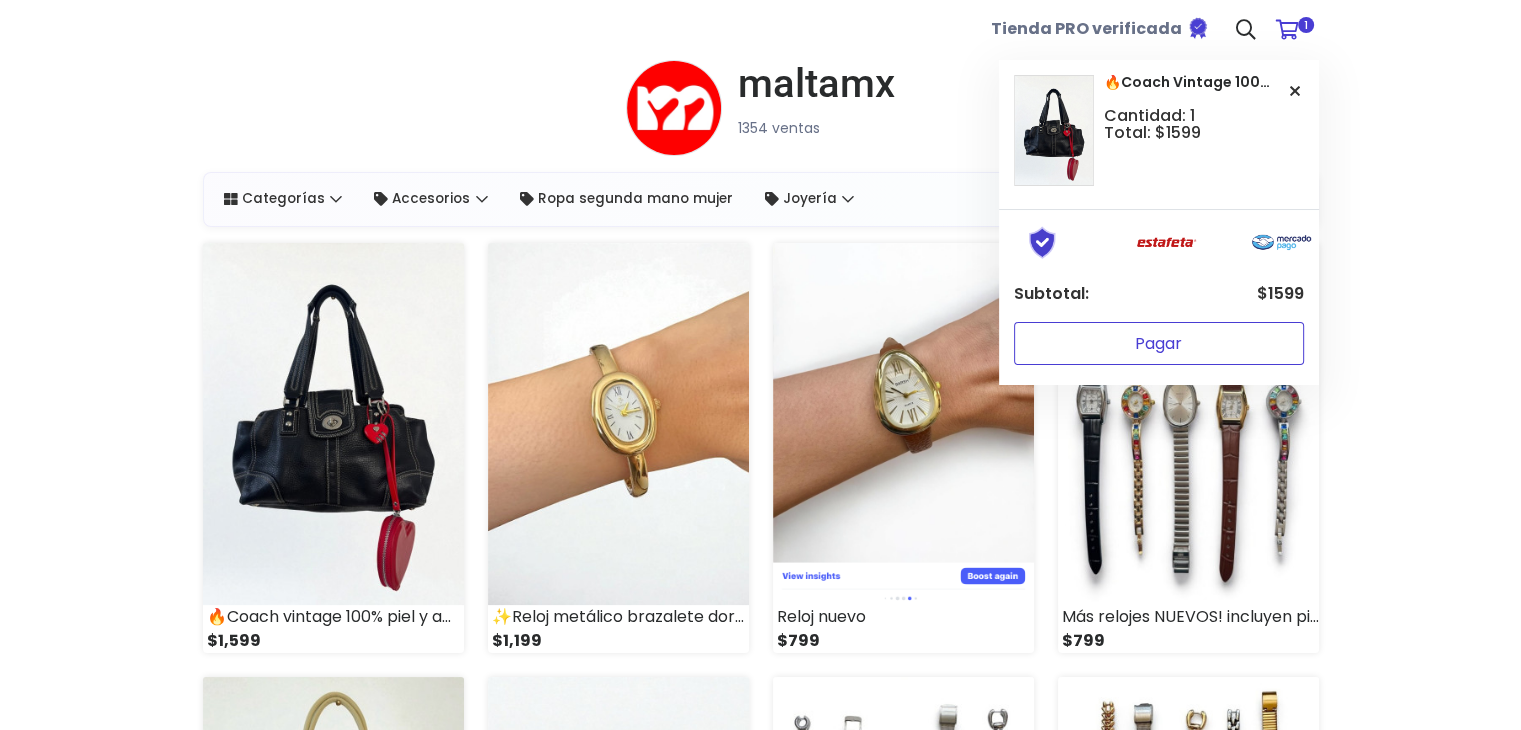 click on "Pagar" at bounding box center (1159, 343) 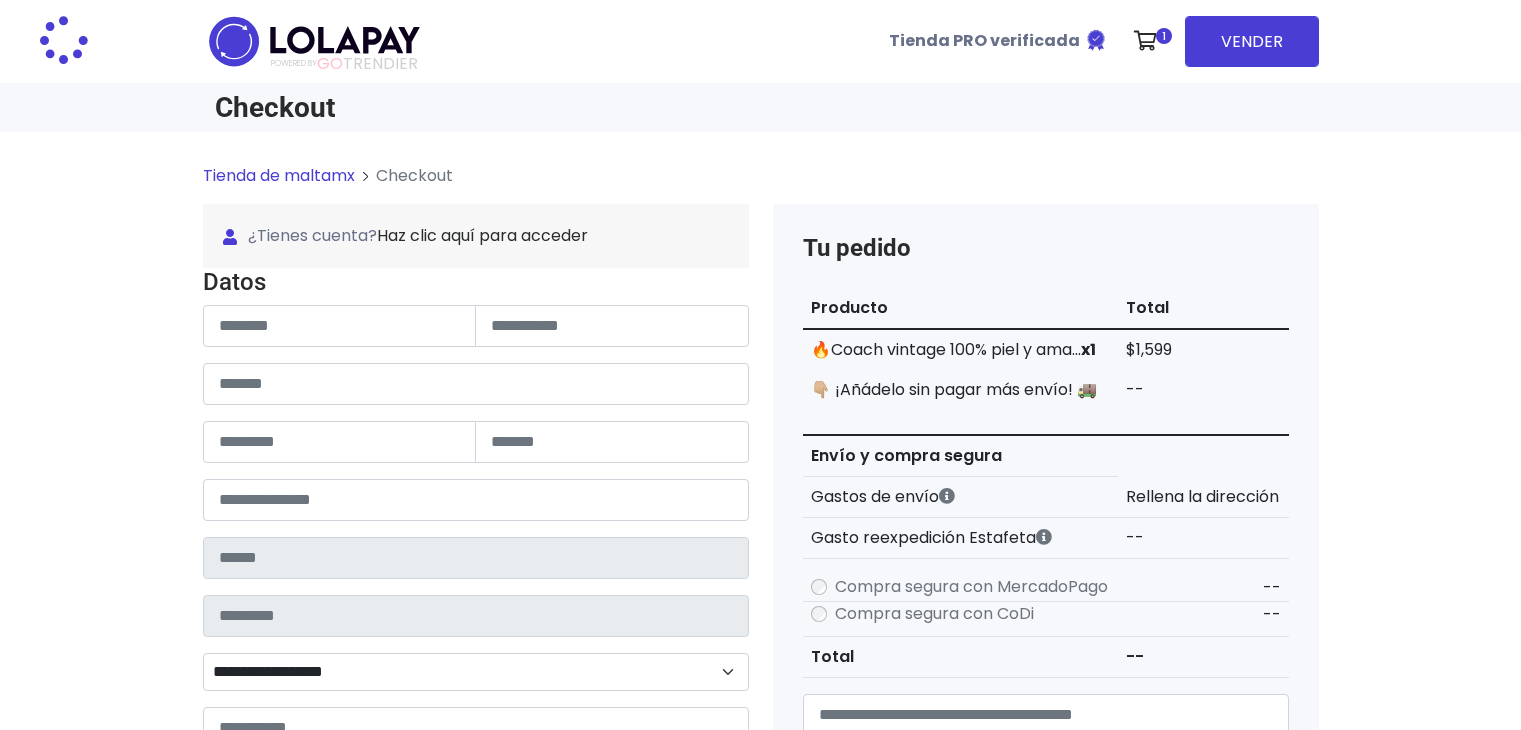 scroll, scrollTop: 0, scrollLeft: 0, axis: both 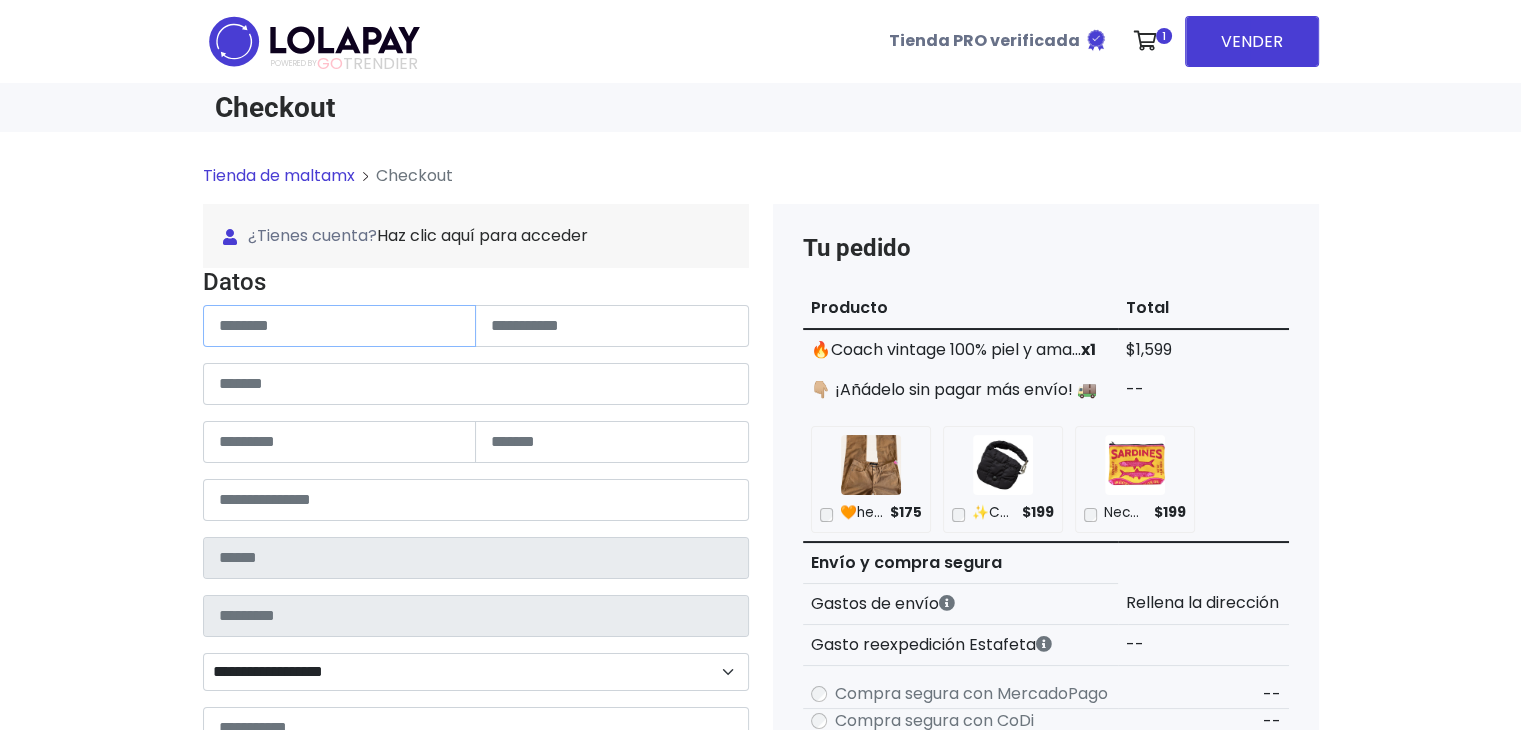 click at bounding box center [340, 326] 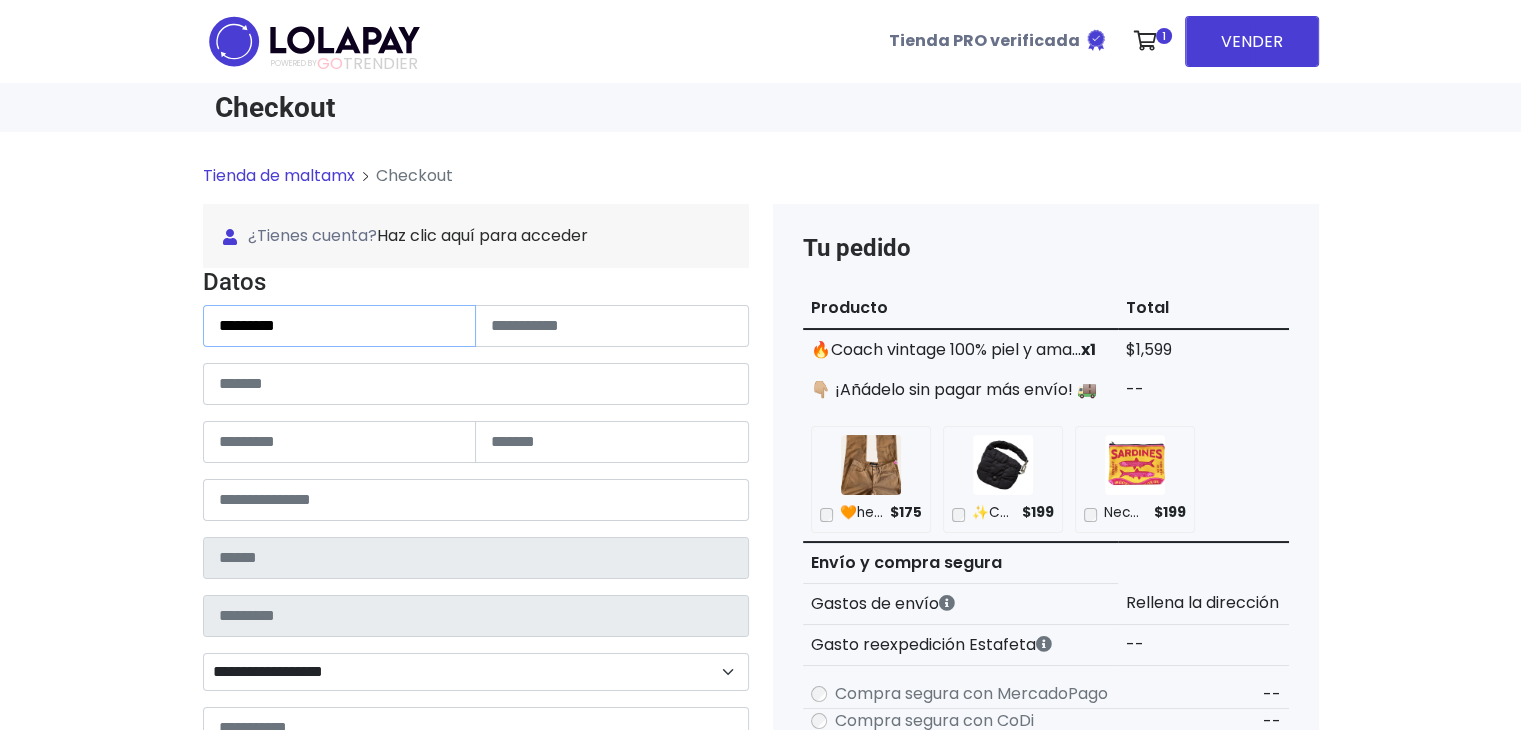 type on "*********" 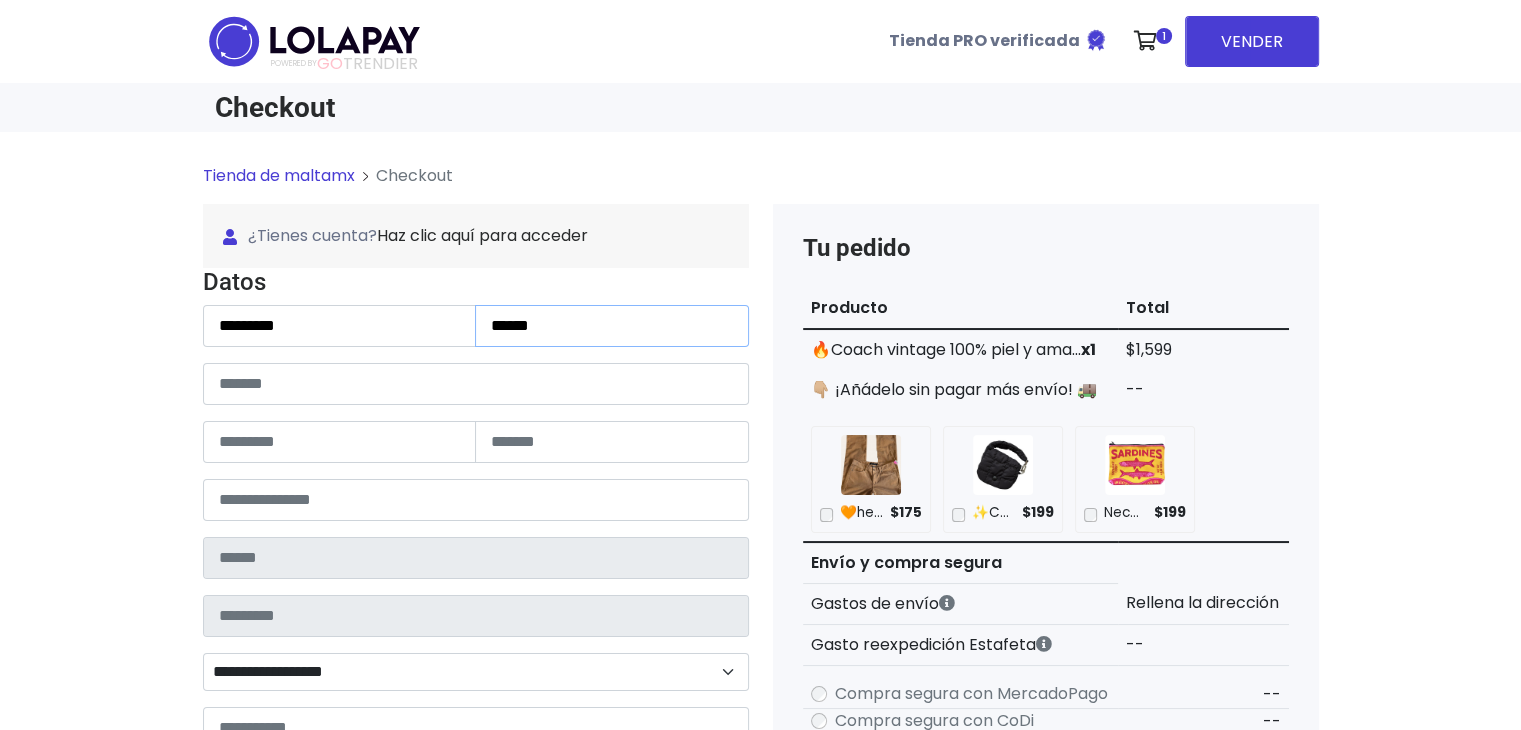 type on "******" 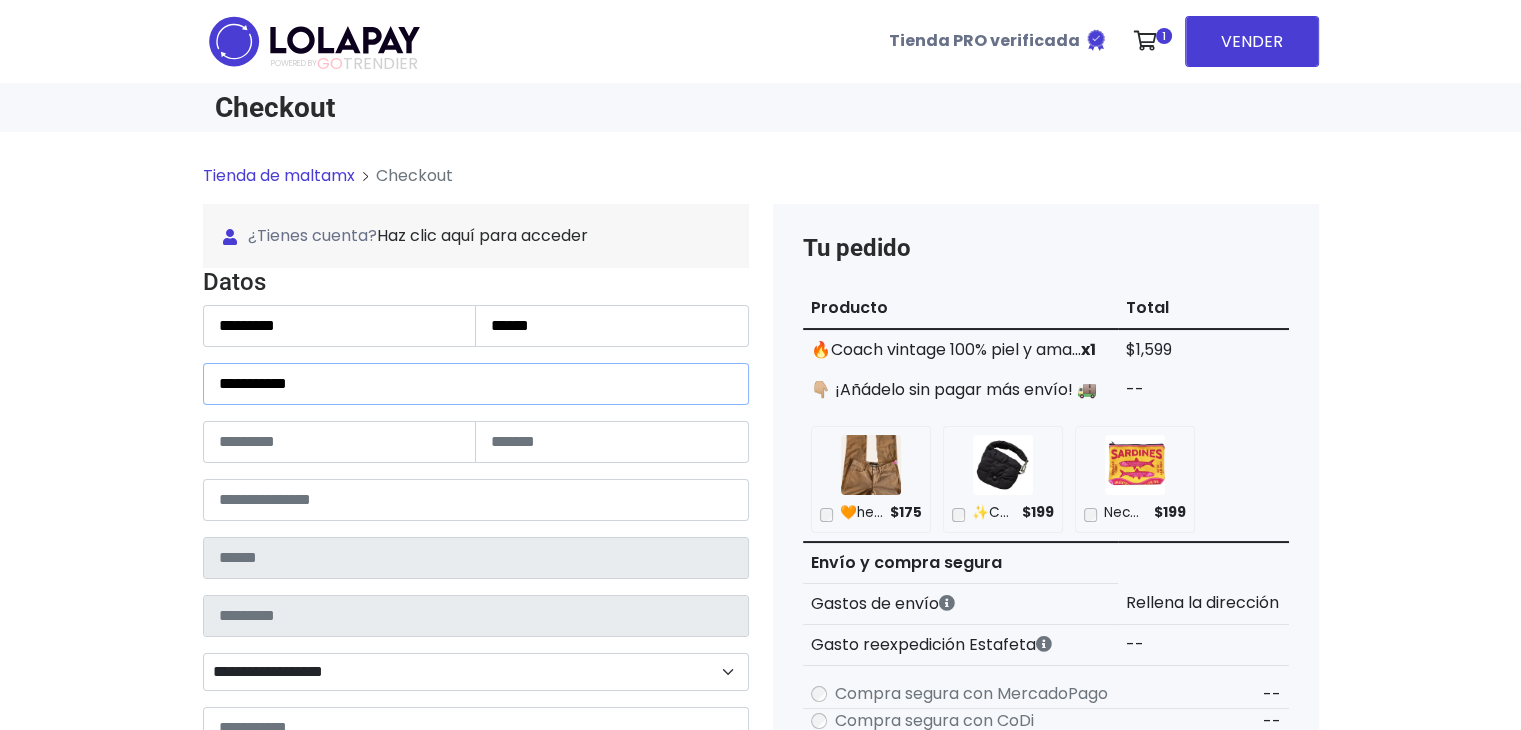 click on "**********" at bounding box center (476, 384) 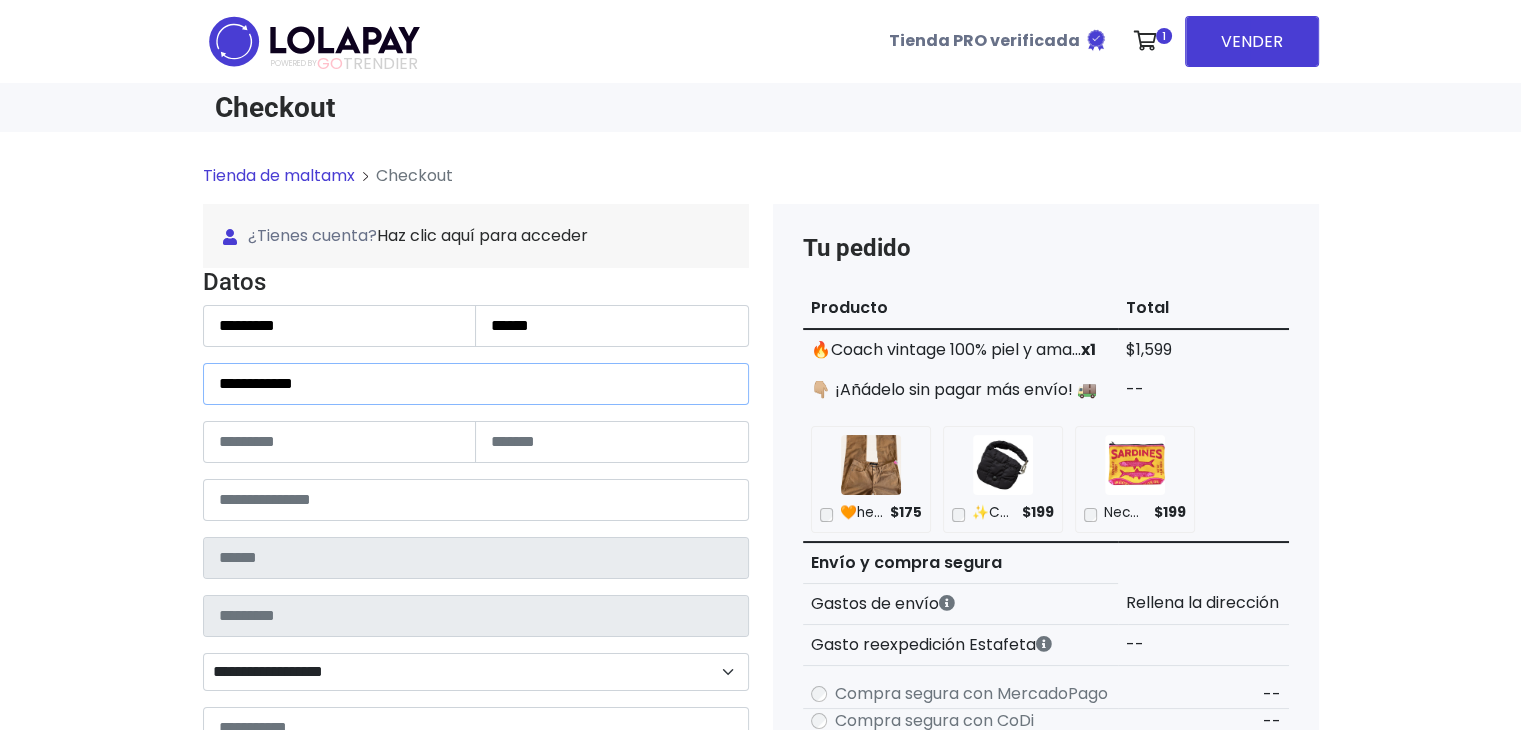 type on "**********" 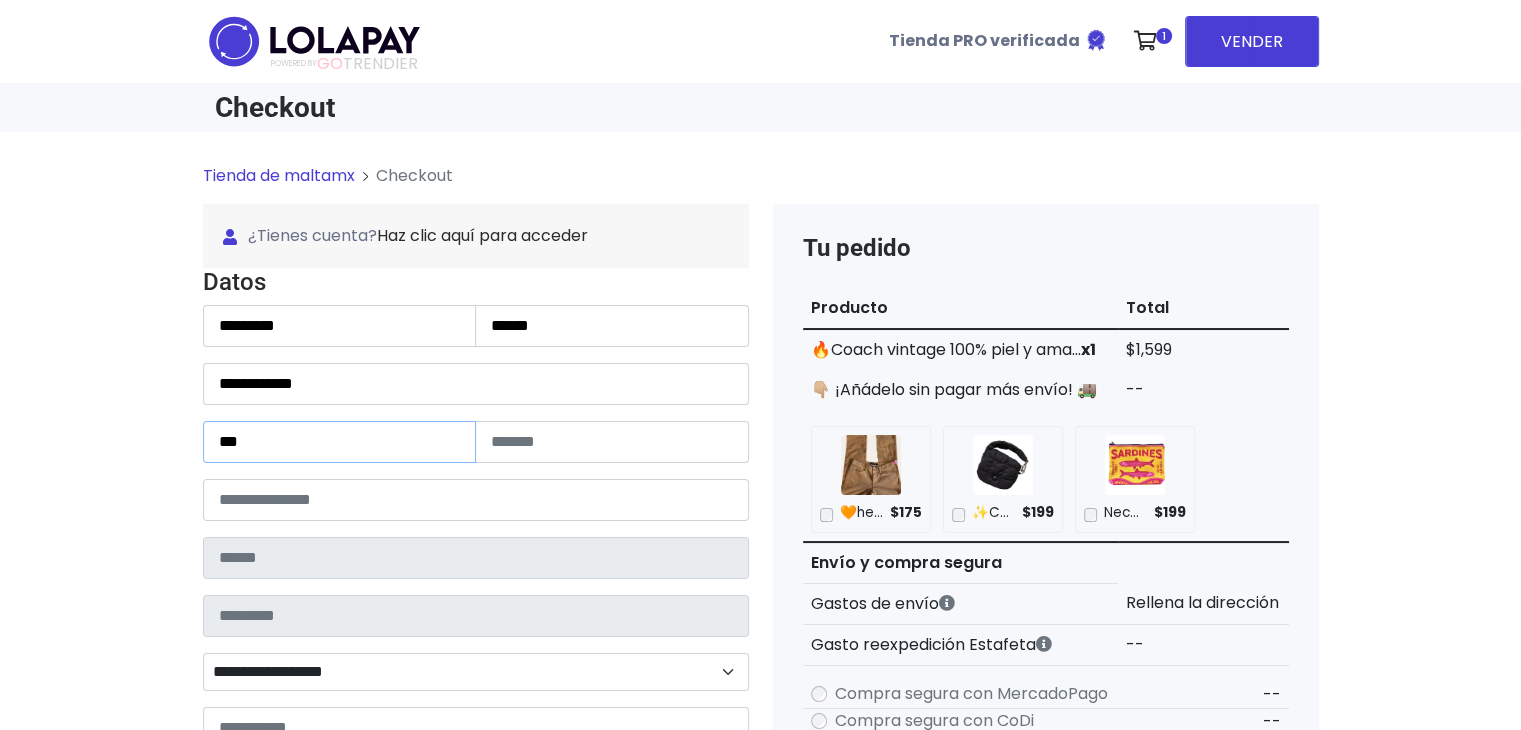 type on "***" 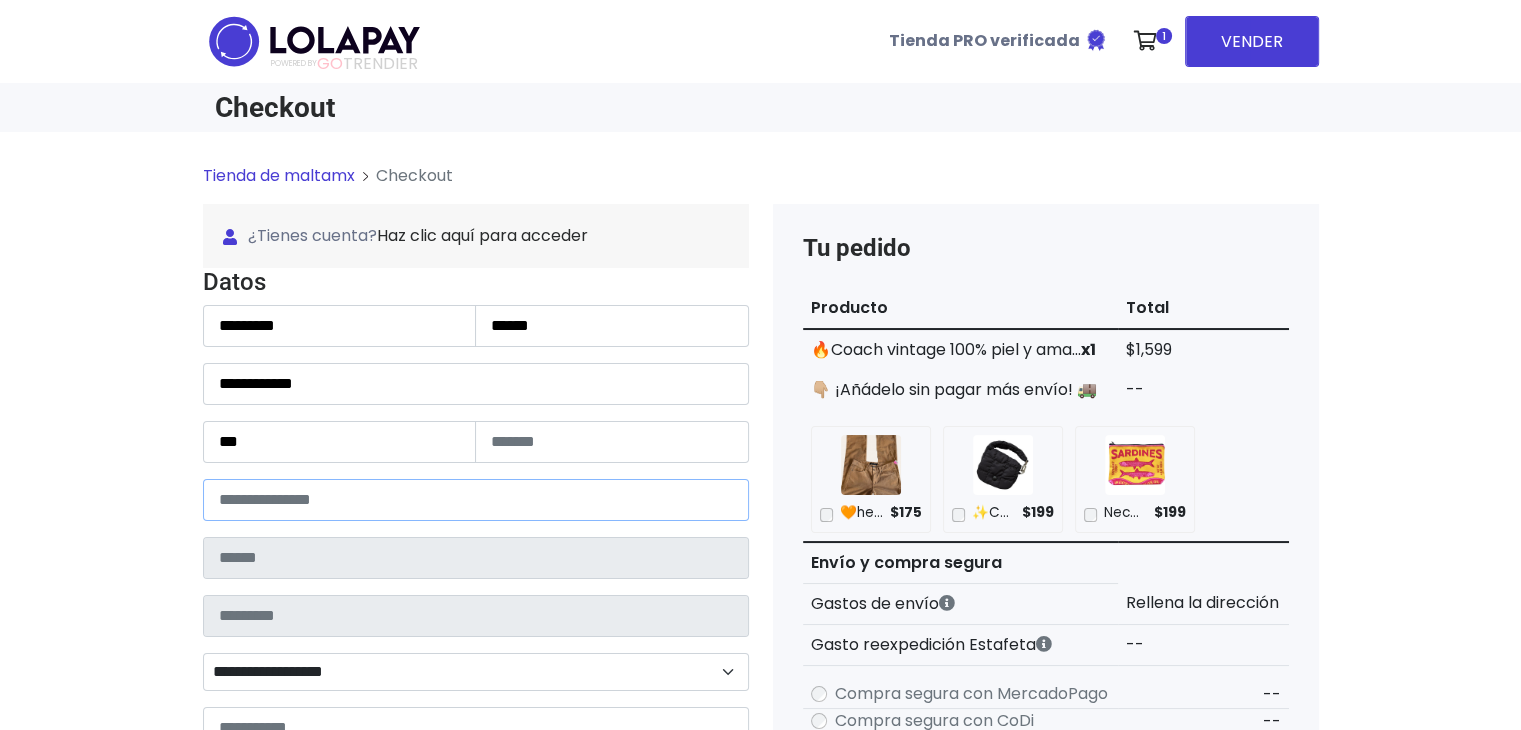 type on "*****" 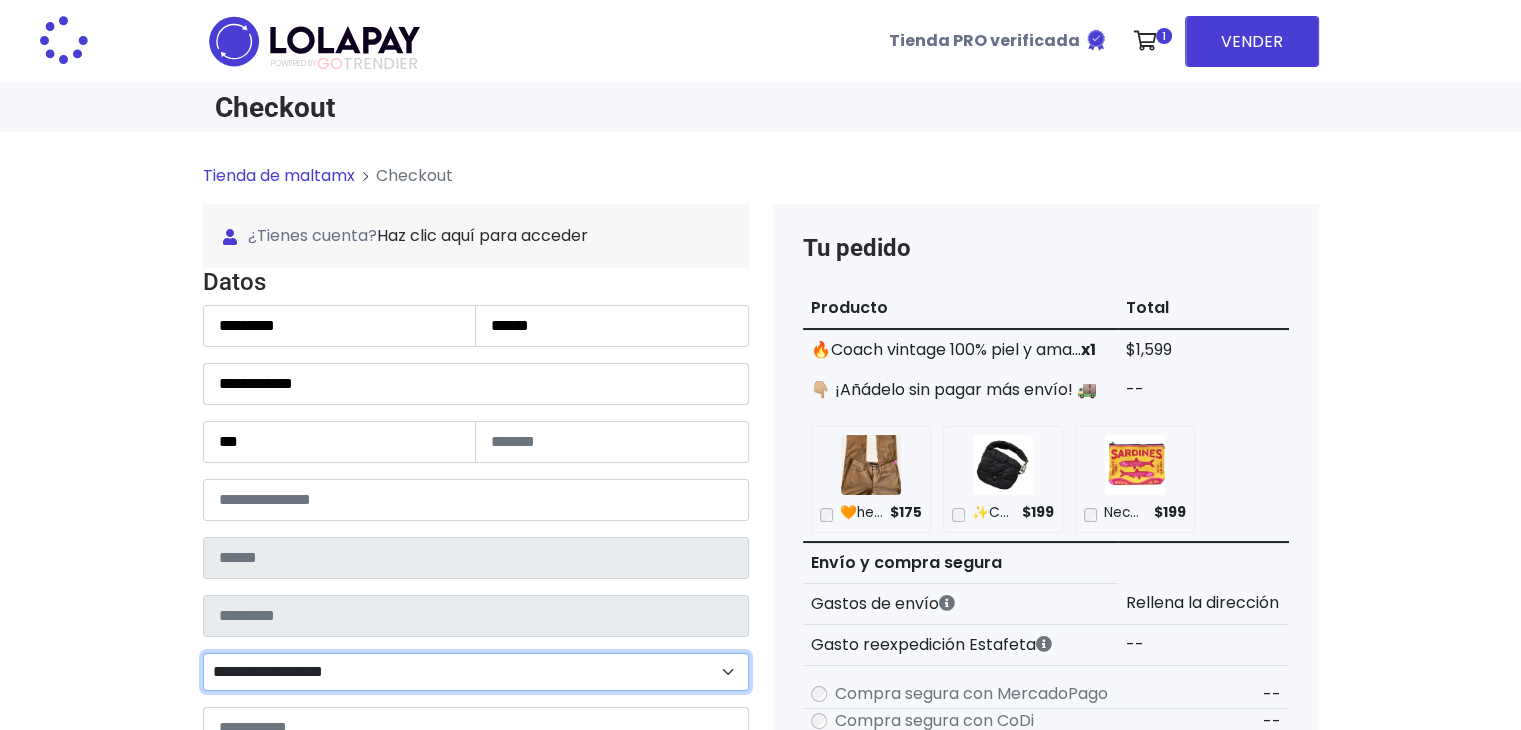 type on "******" 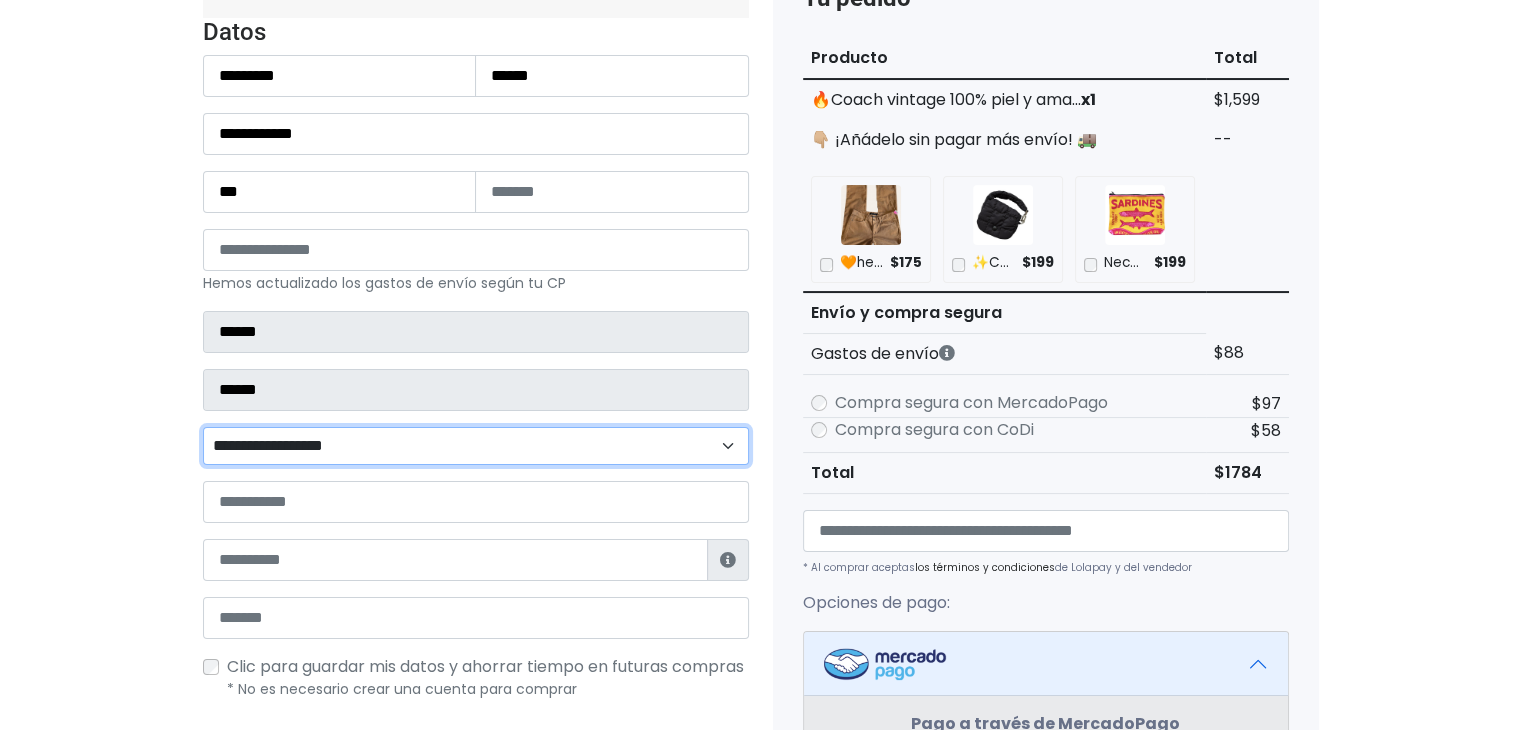 scroll, scrollTop: 296, scrollLeft: 0, axis: vertical 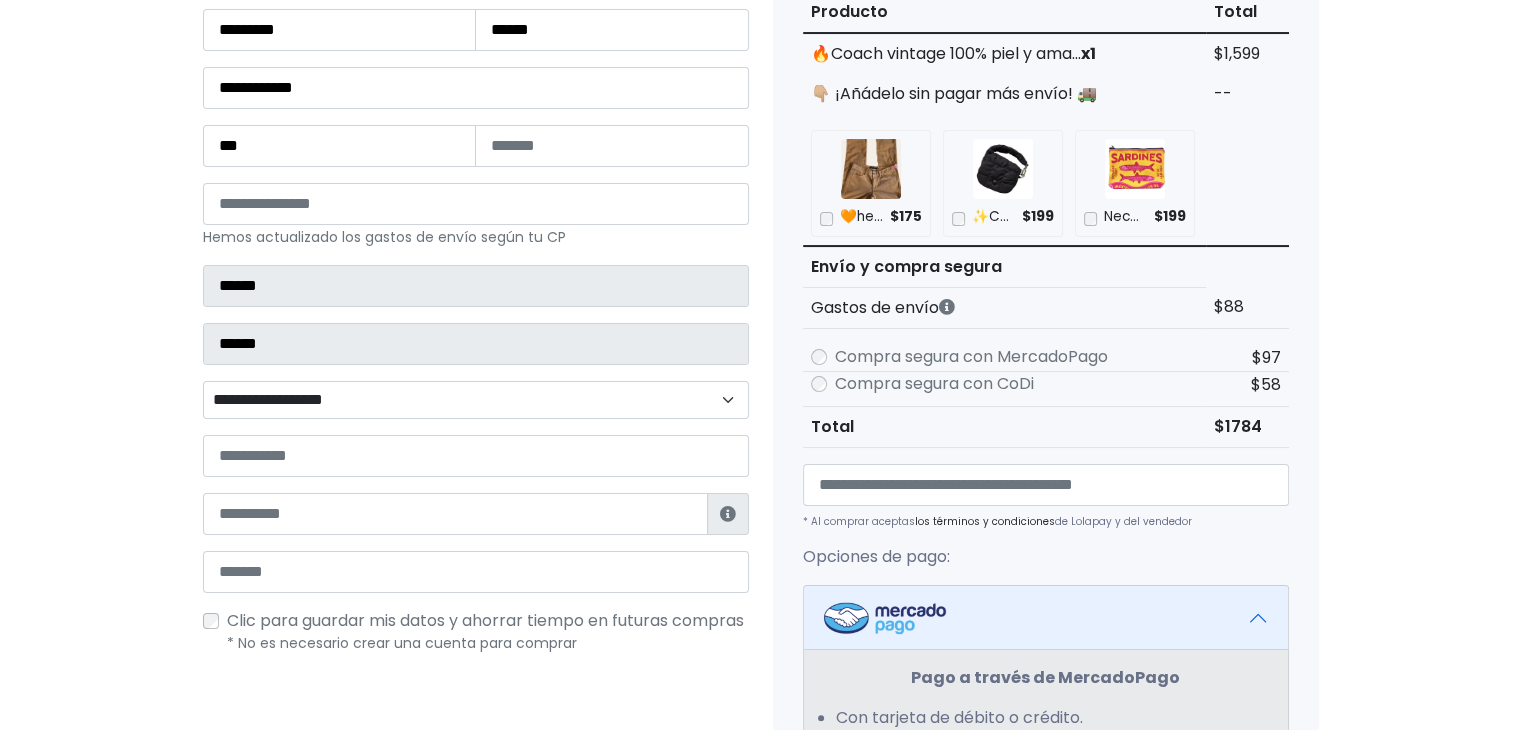 click on "**********" at bounding box center [476, 400] 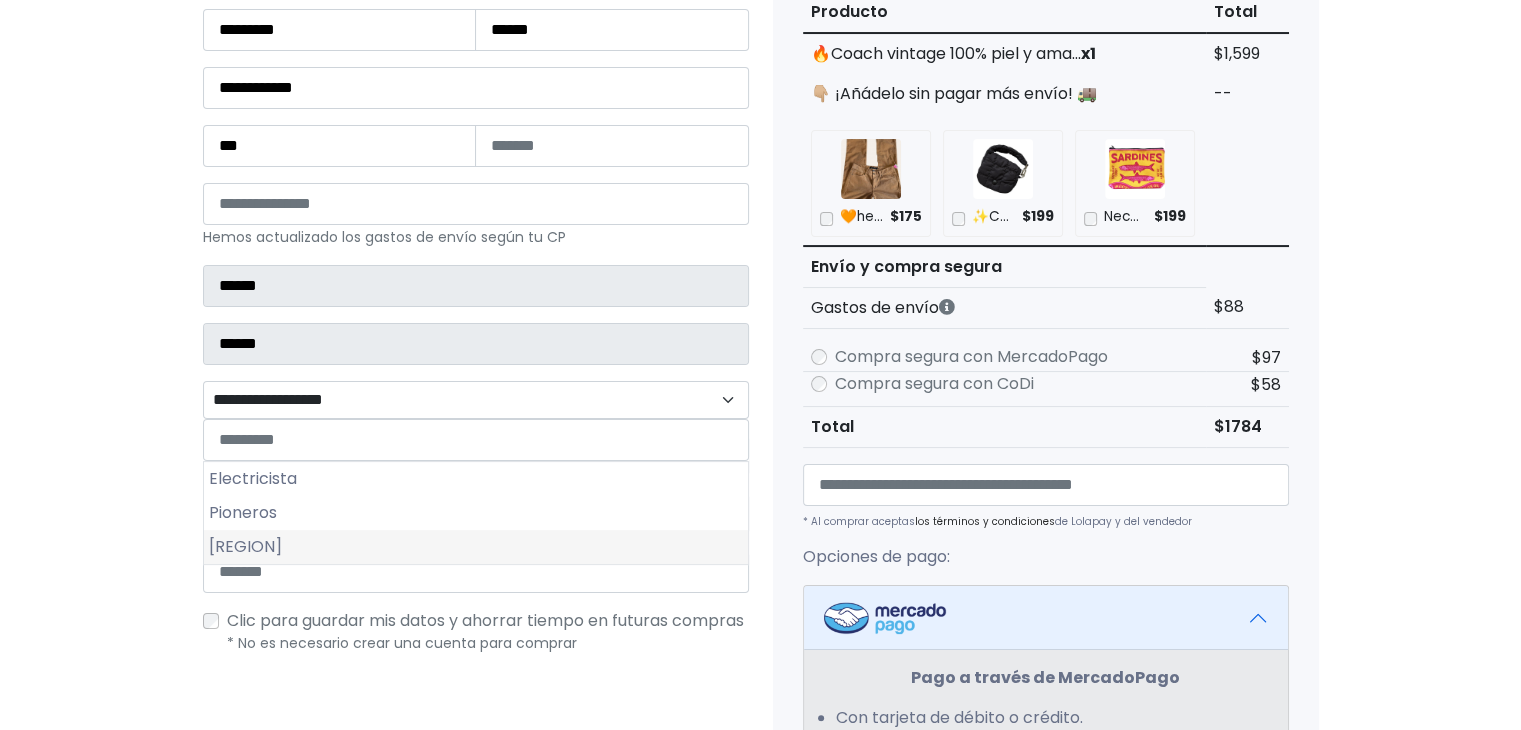 click on "Zona Norte" at bounding box center (476, 547) 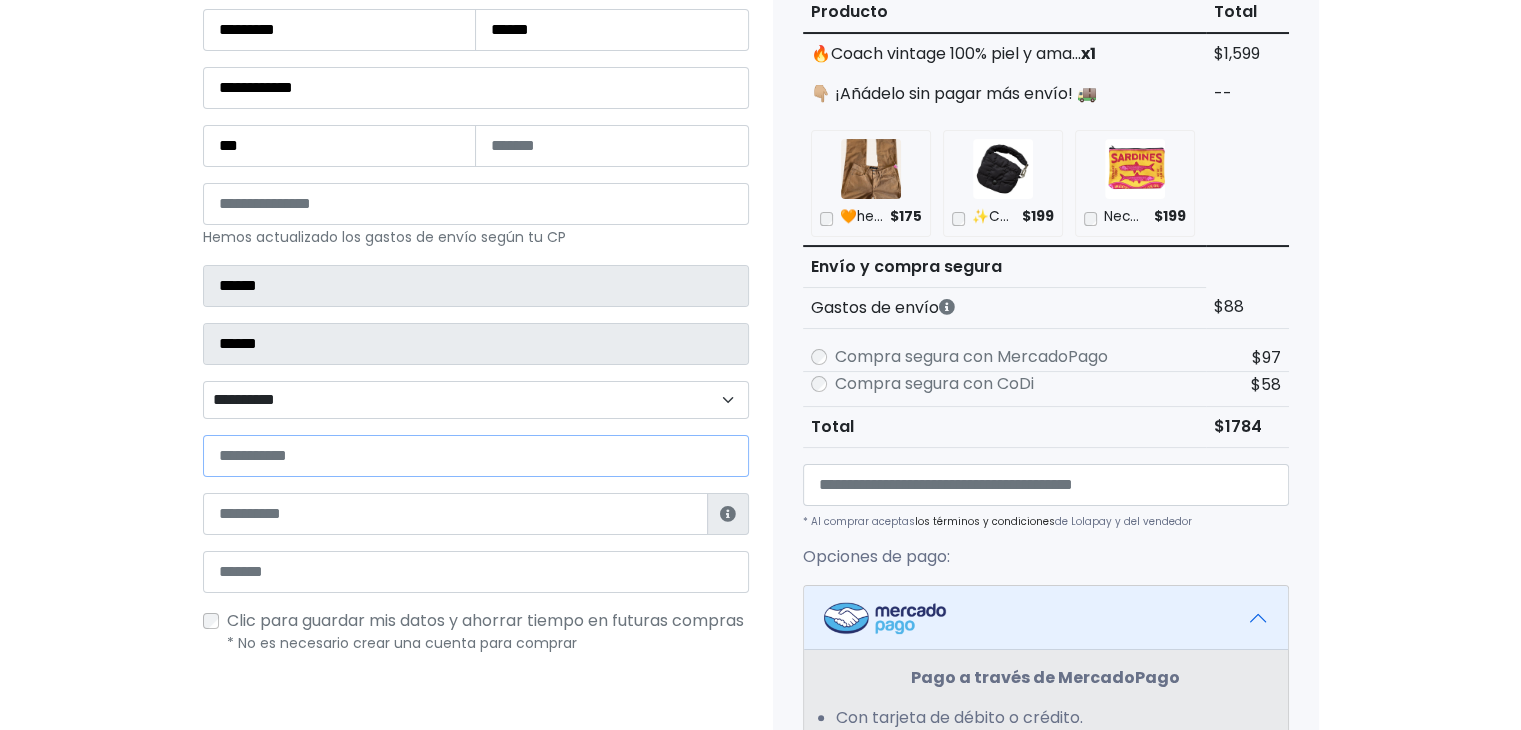 click at bounding box center (476, 456) 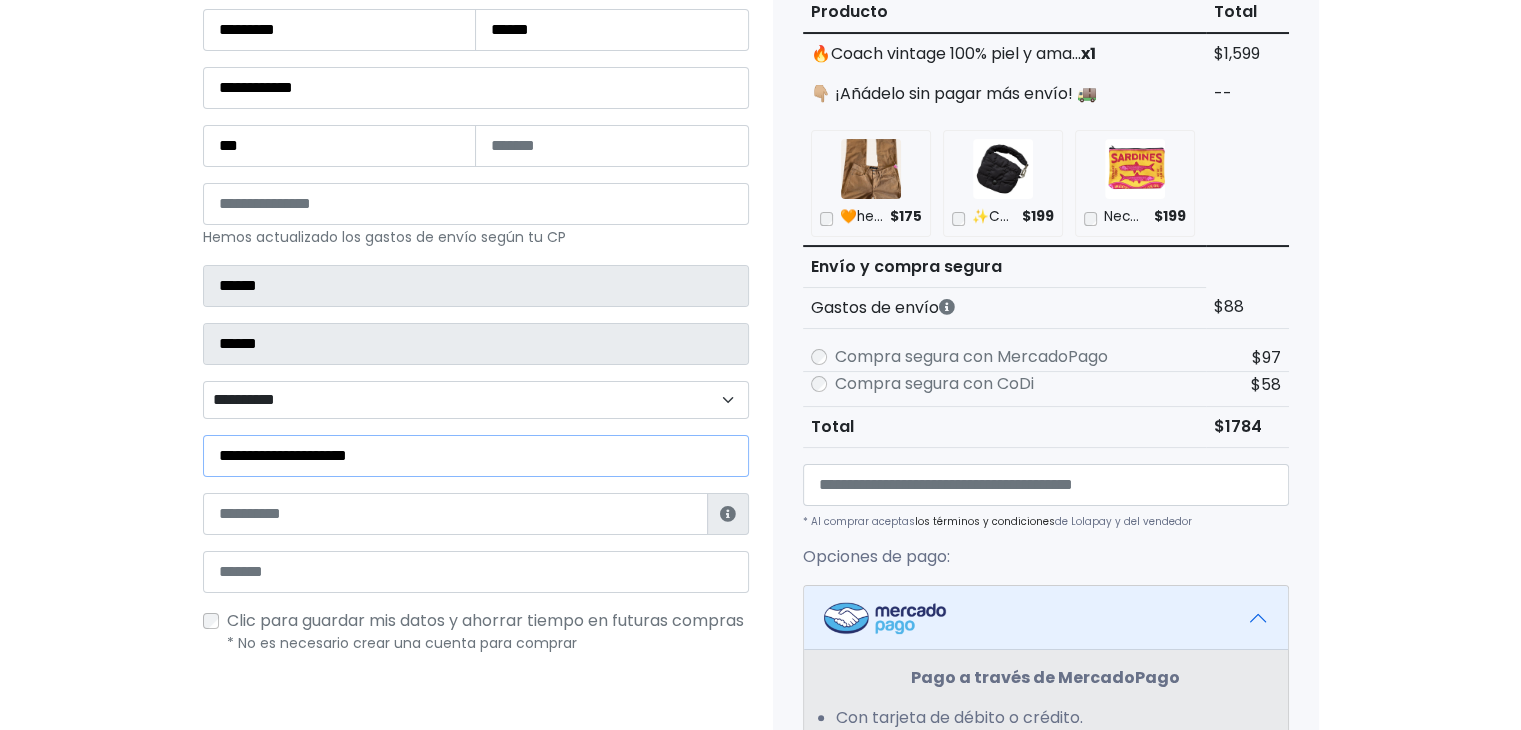 type on "**********" 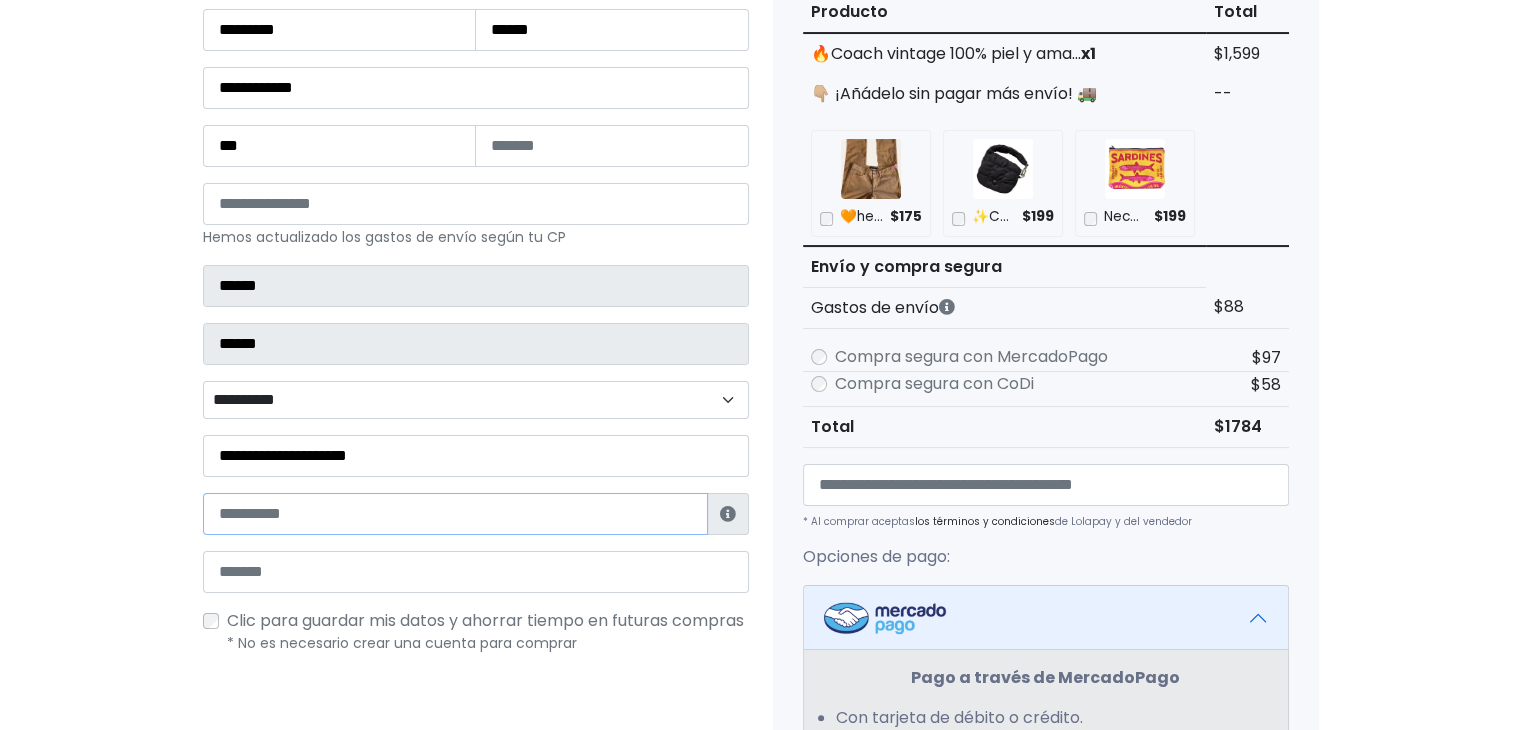 click at bounding box center [455, 514] 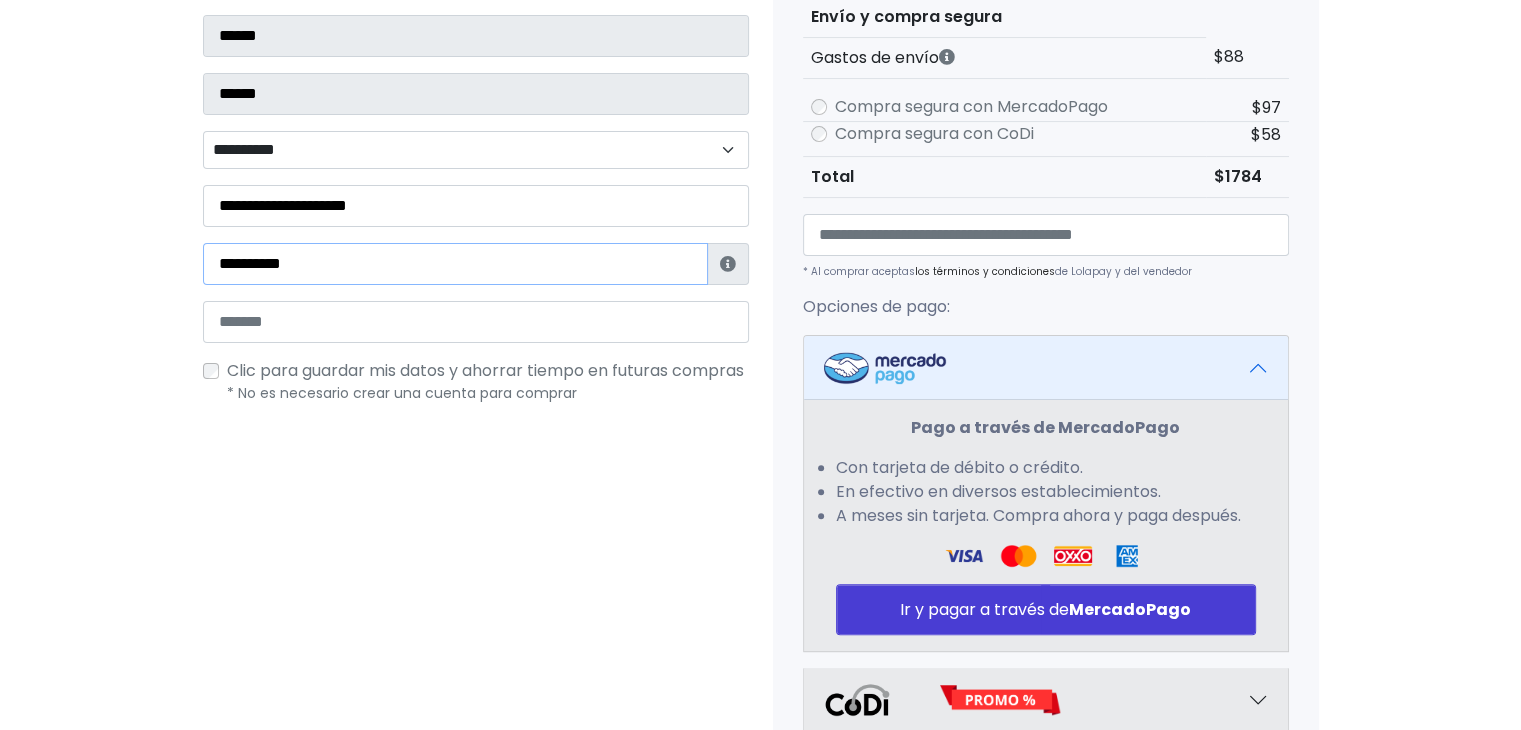 scroll, scrollTop: 551, scrollLeft: 0, axis: vertical 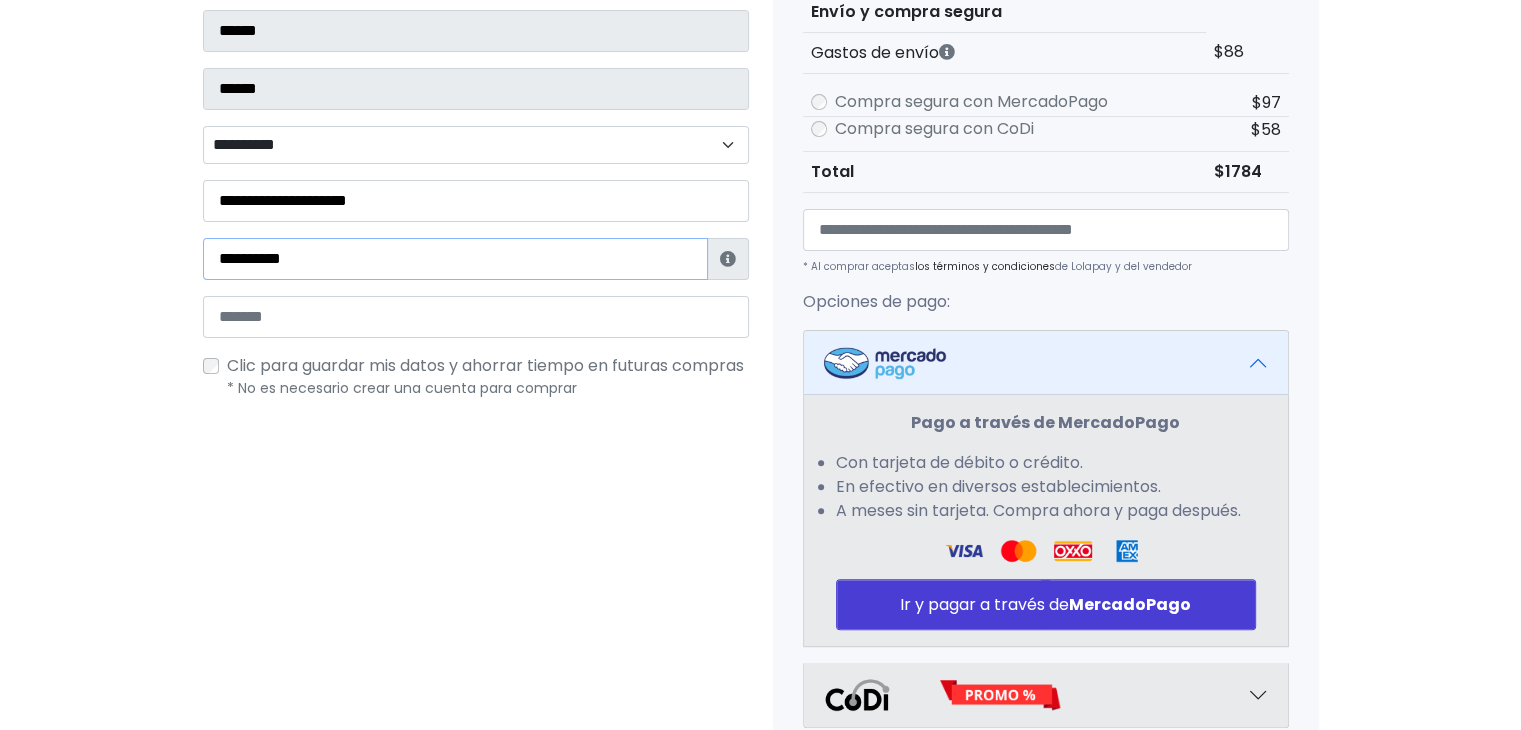 type on "**********" 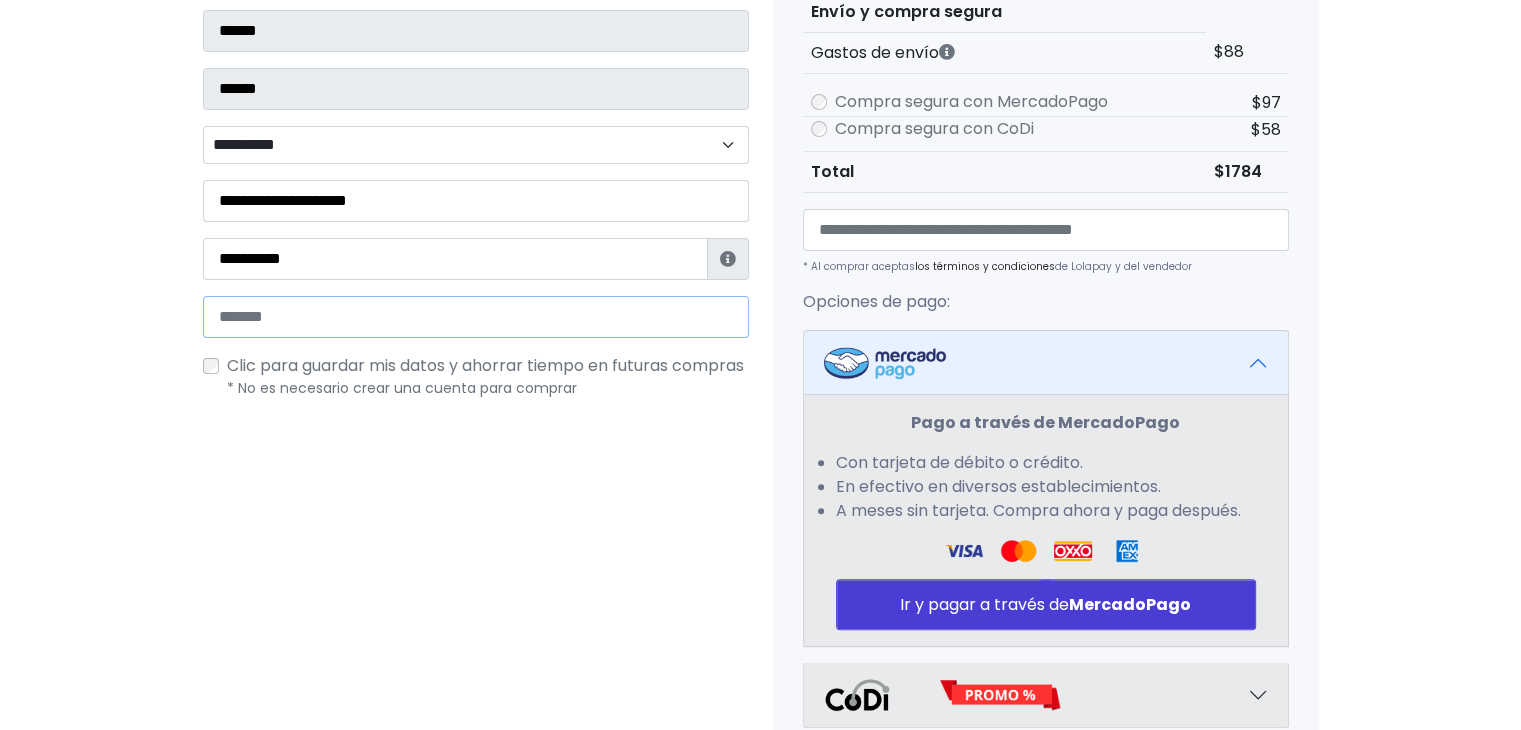 click at bounding box center (476, 317) 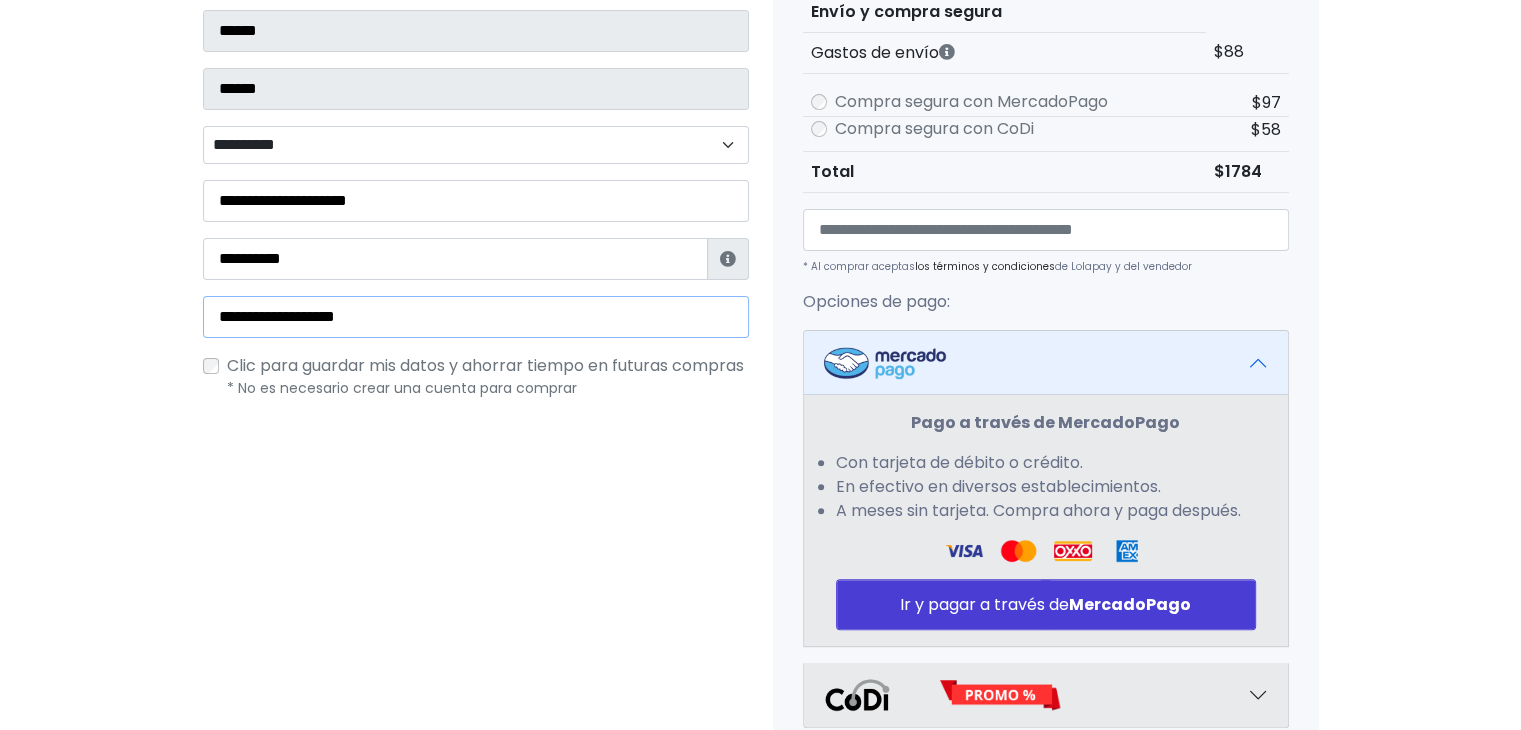type on "**********" 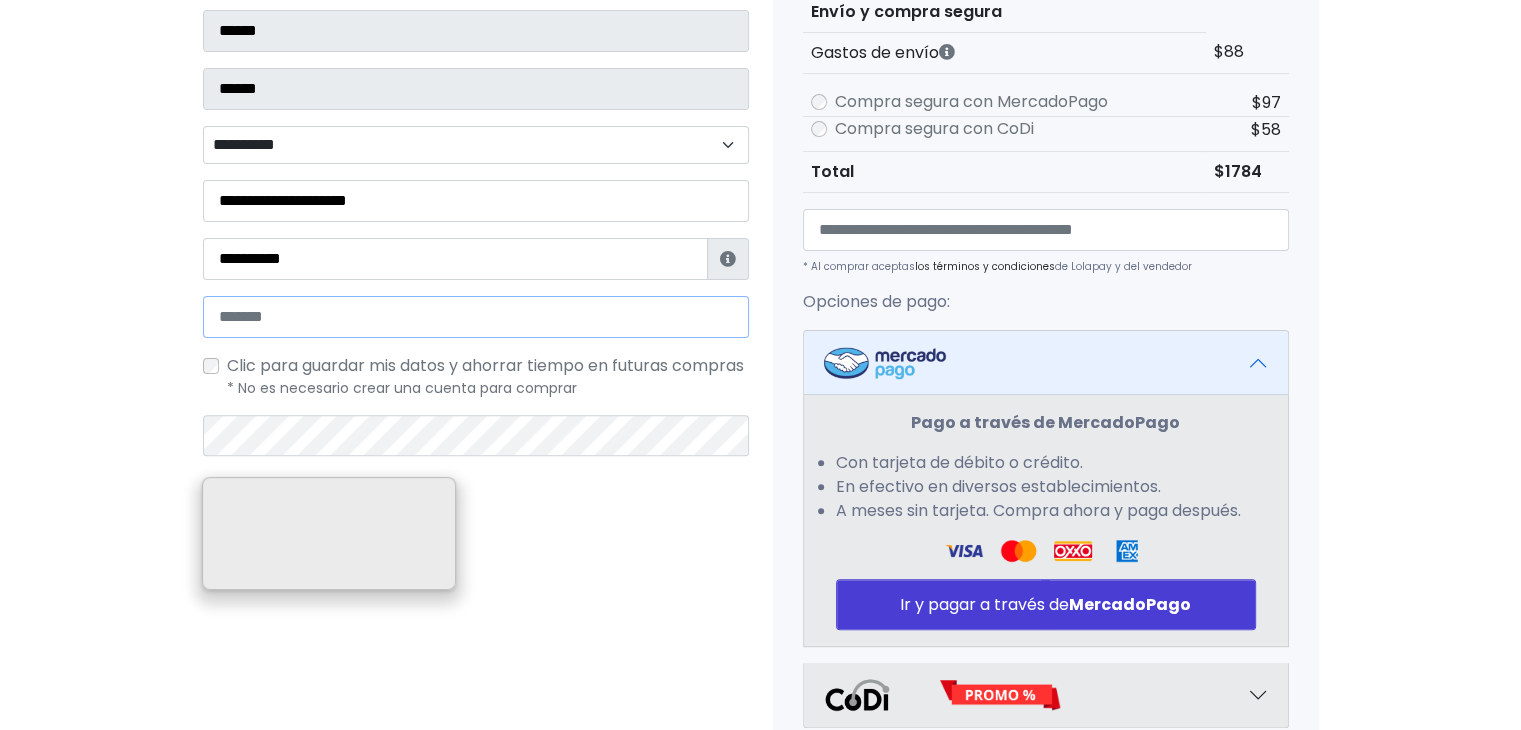 type on "**********" 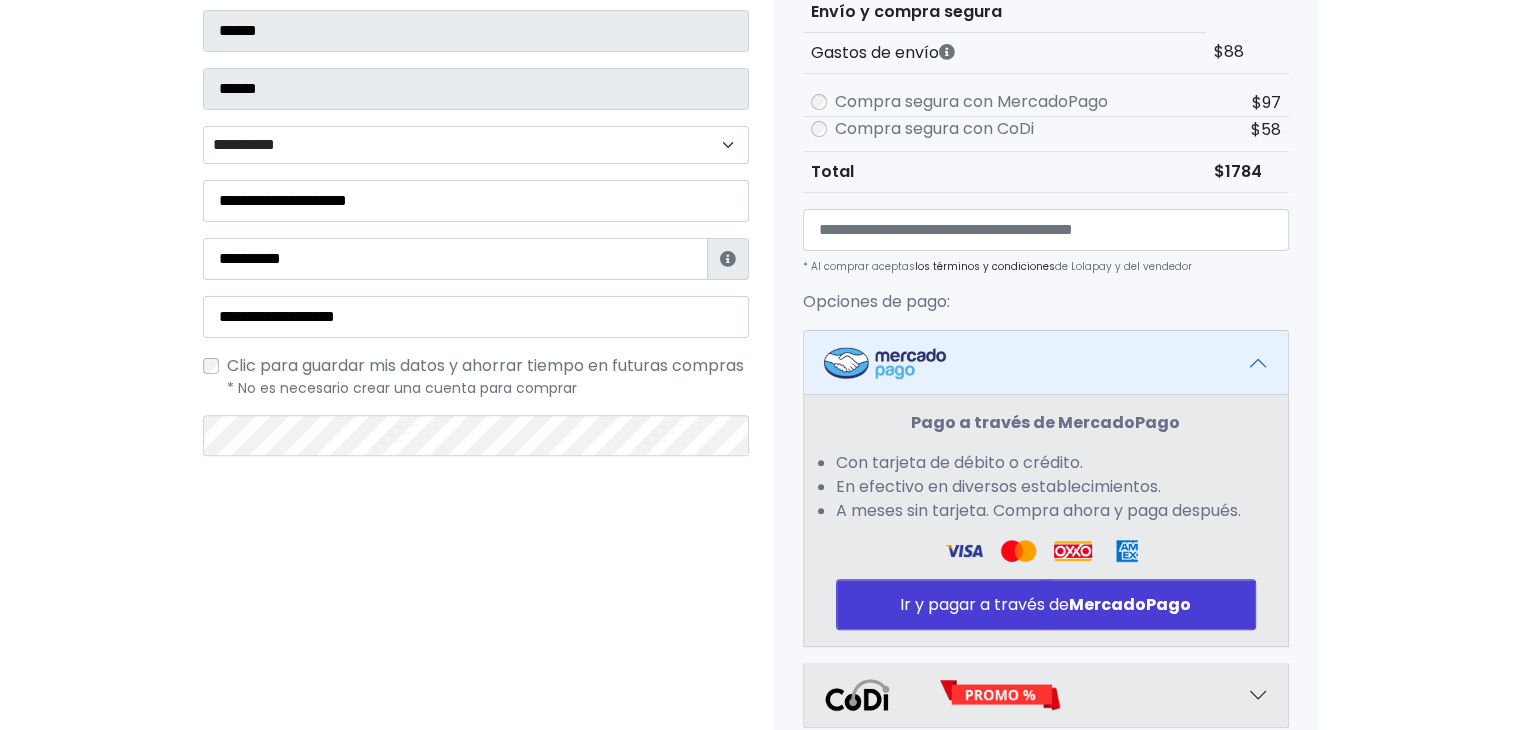 click on "¿Tienes cuenta?
Haz clic aquí para acceder
¿Olvidaste tu contraseña?
Entrar
Datos" at bounding box center [476, 323] 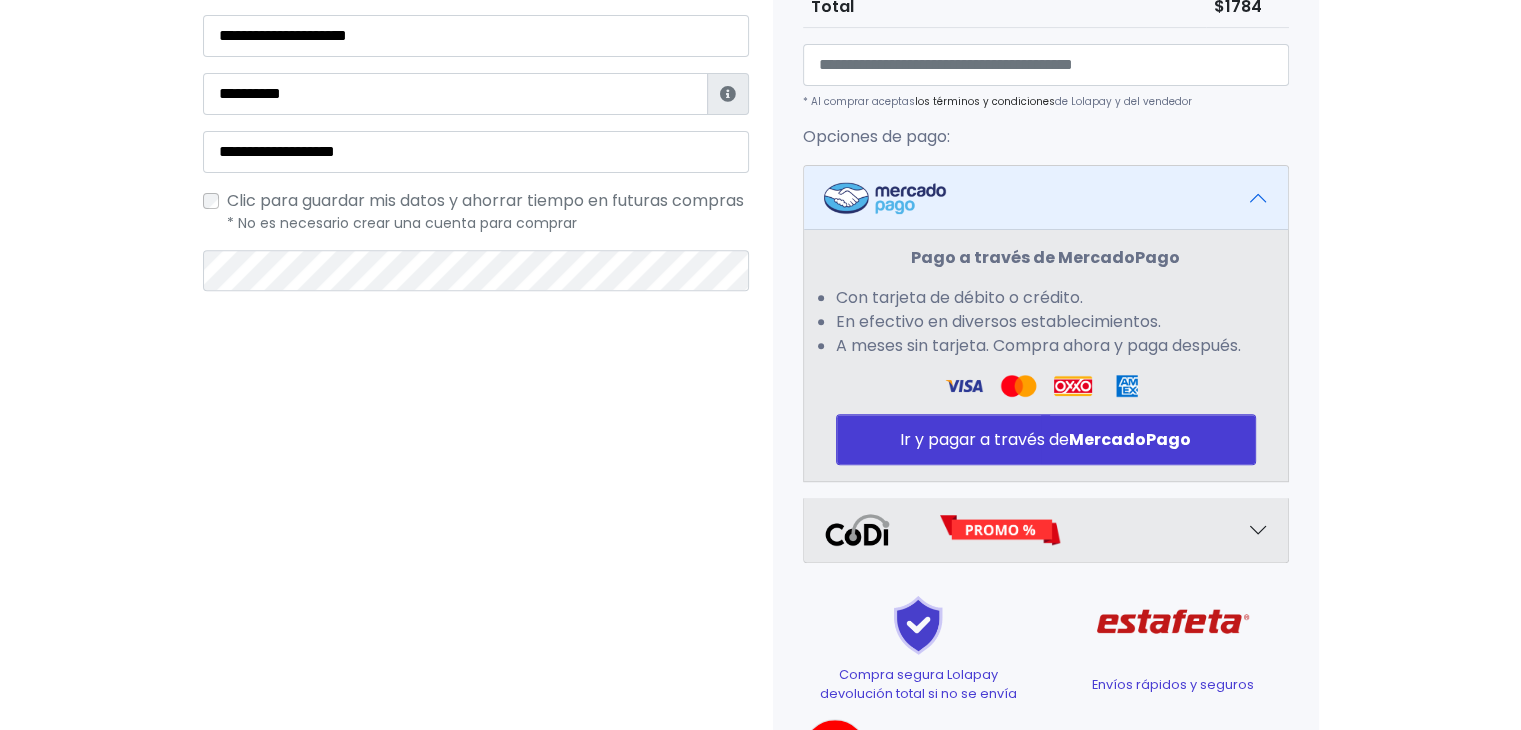 scroll, scrollTop: 819, scrollLeft: 0, axis: vertical 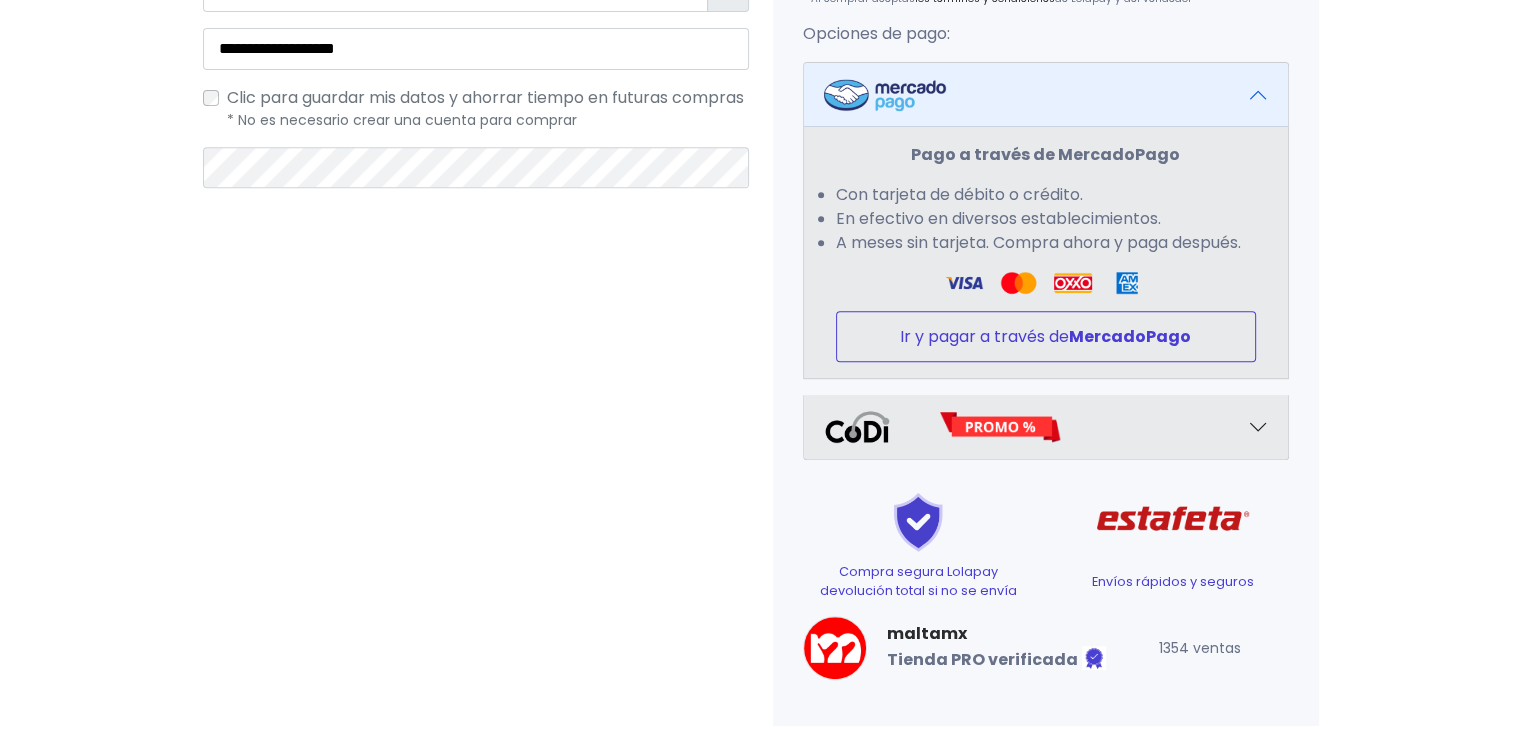 click on "MercadoPago" at bounding box center [1130, 336] 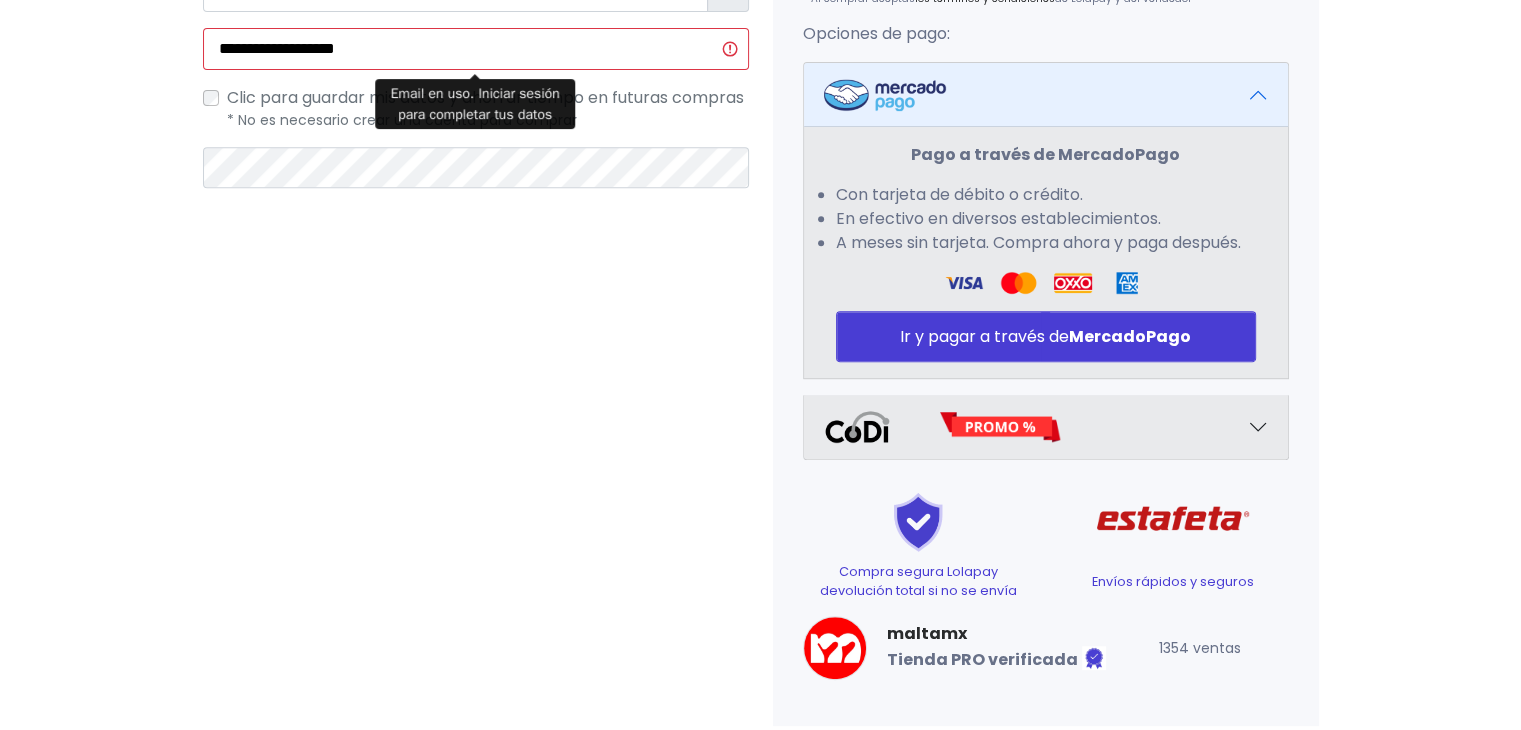 scroll, scrollTop: 0, scrollLeft: 0, axis: both 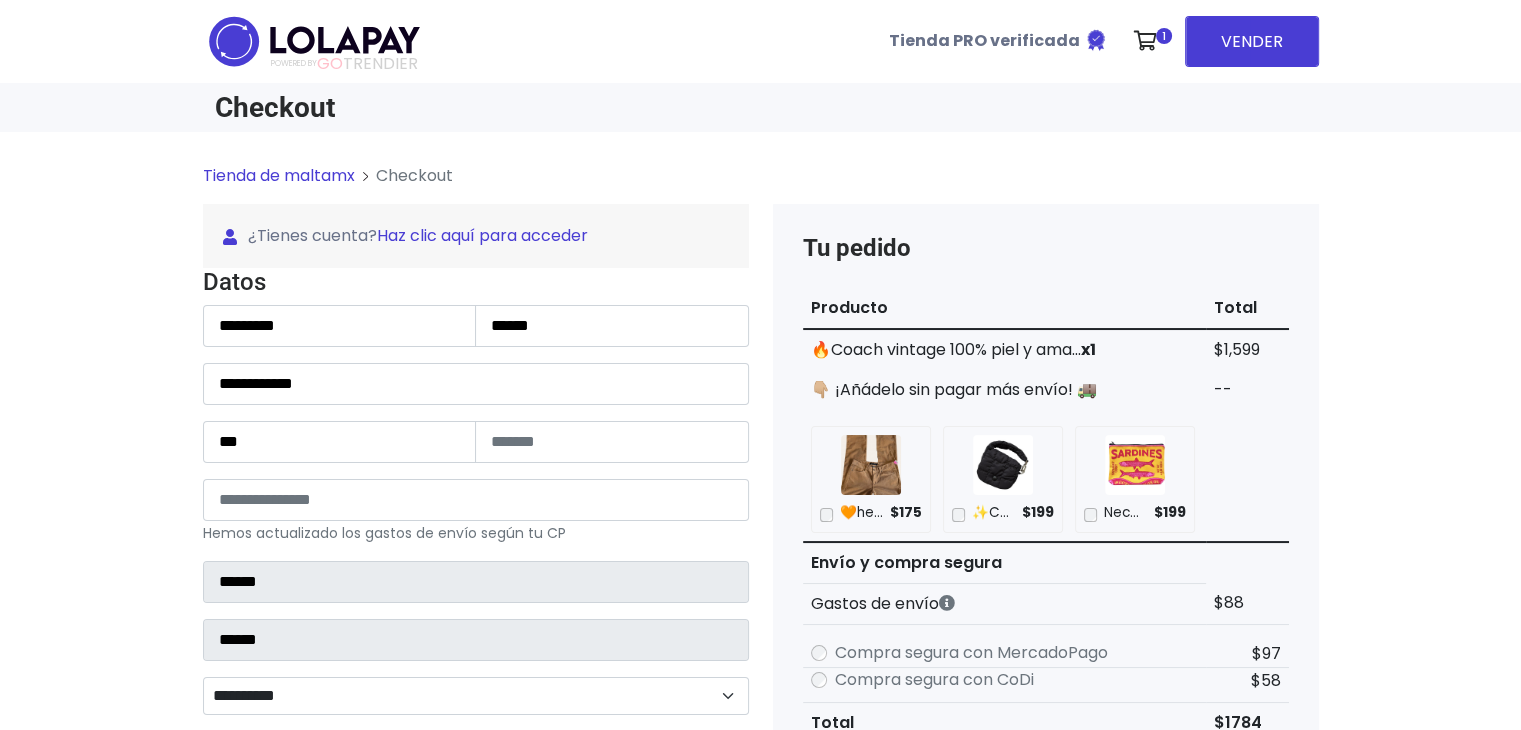 click on "Haz clic aquí para acceder" at bounding box center [482, 235] 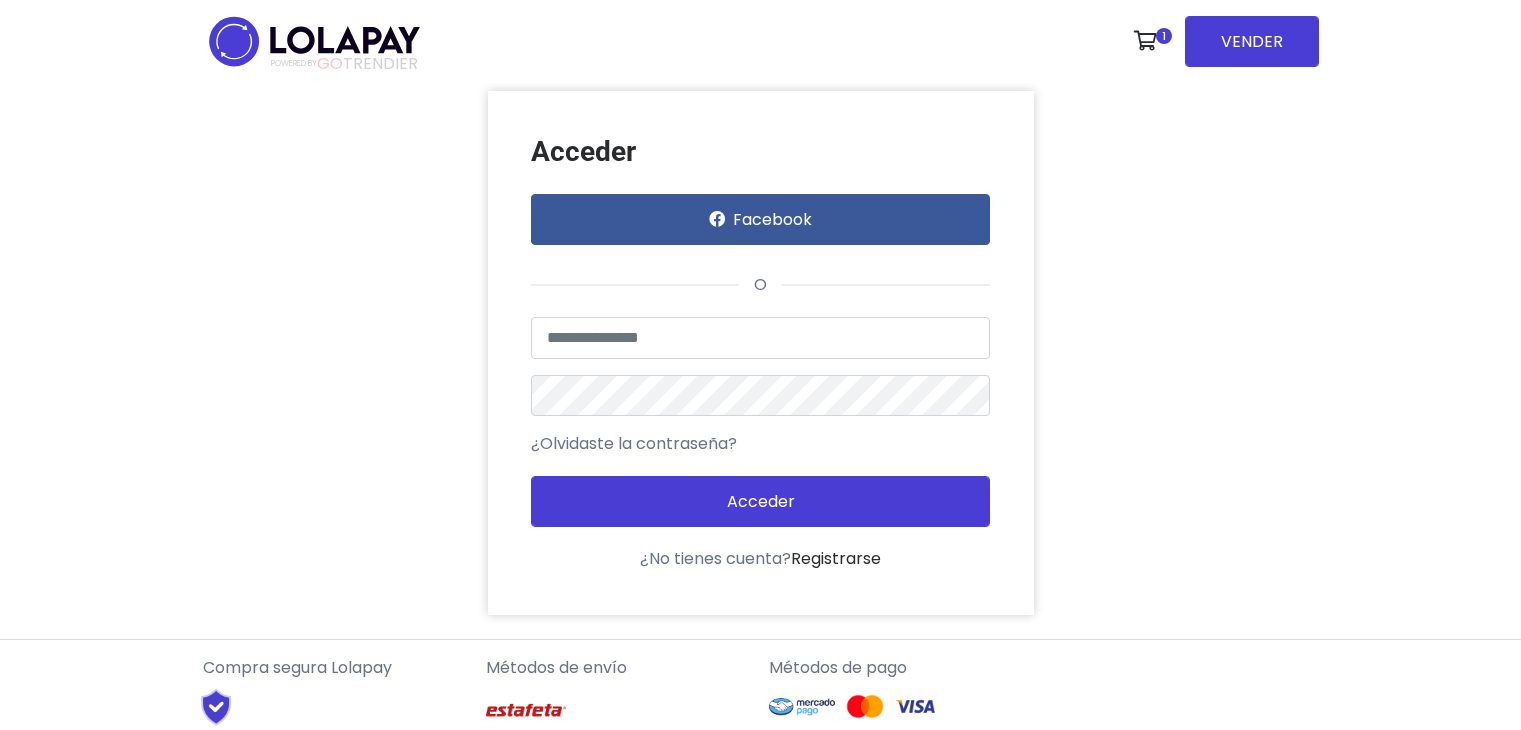 scroll, scrollTop: 0, scrollLeft: 0, axis: both 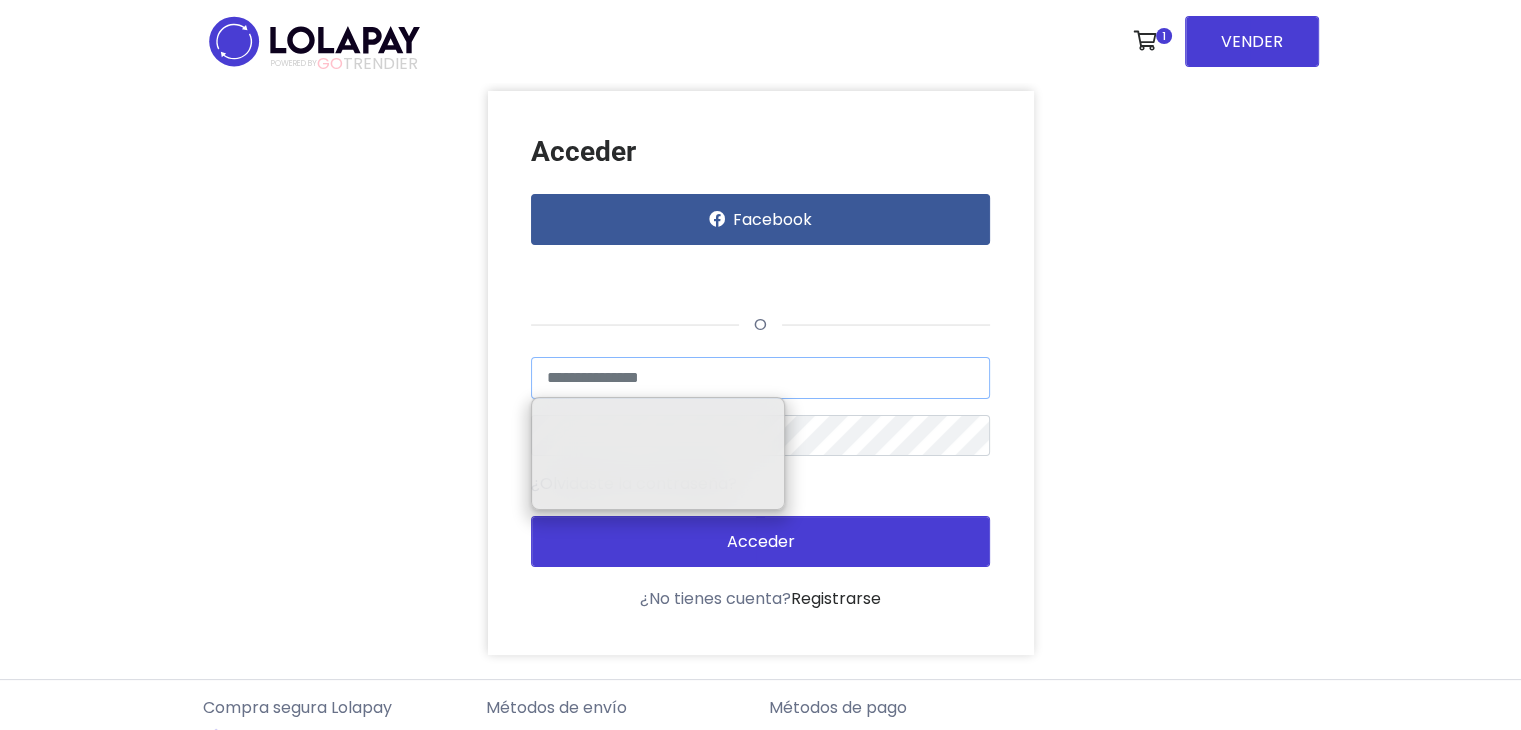 type on "**********" 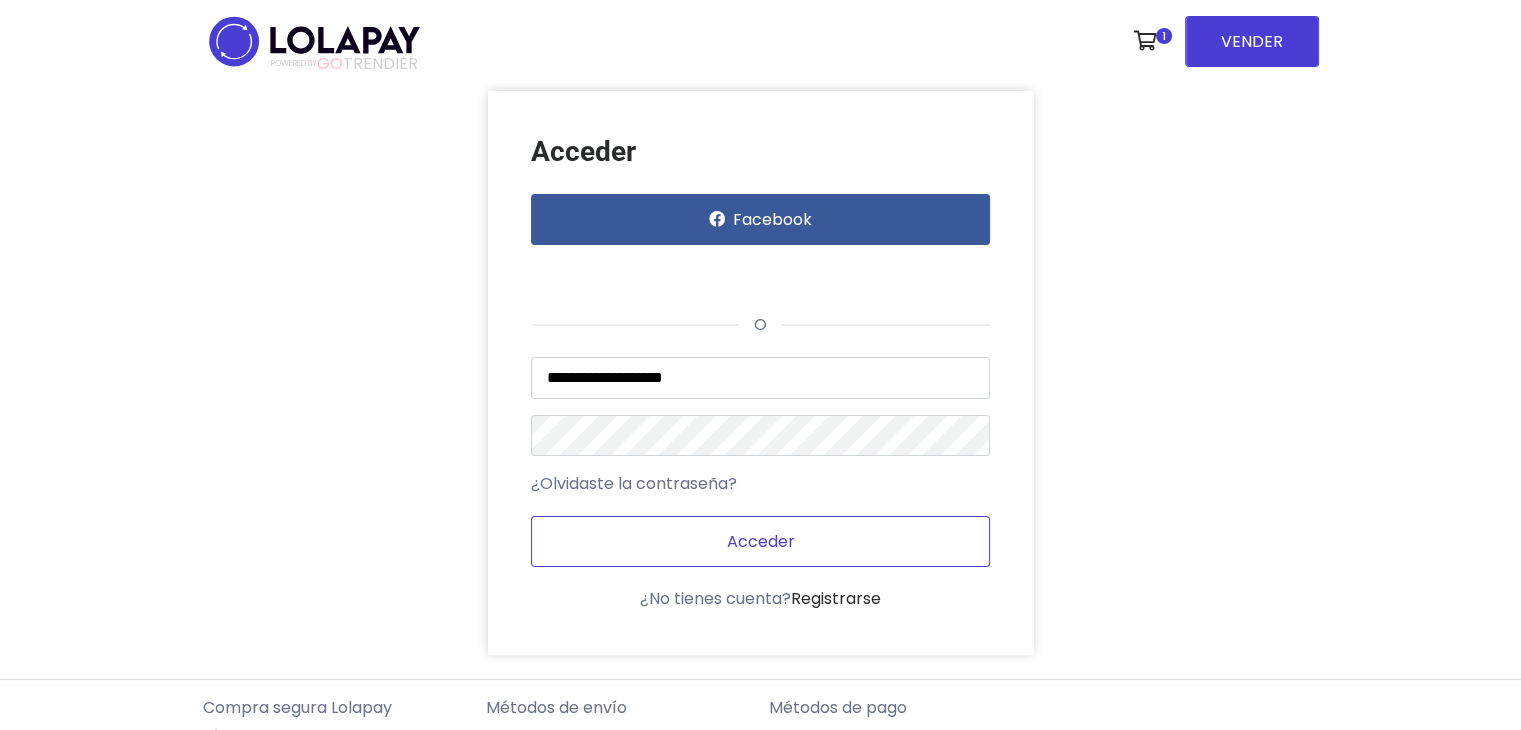 click on "Acceder" at bounding box center (760, 541) 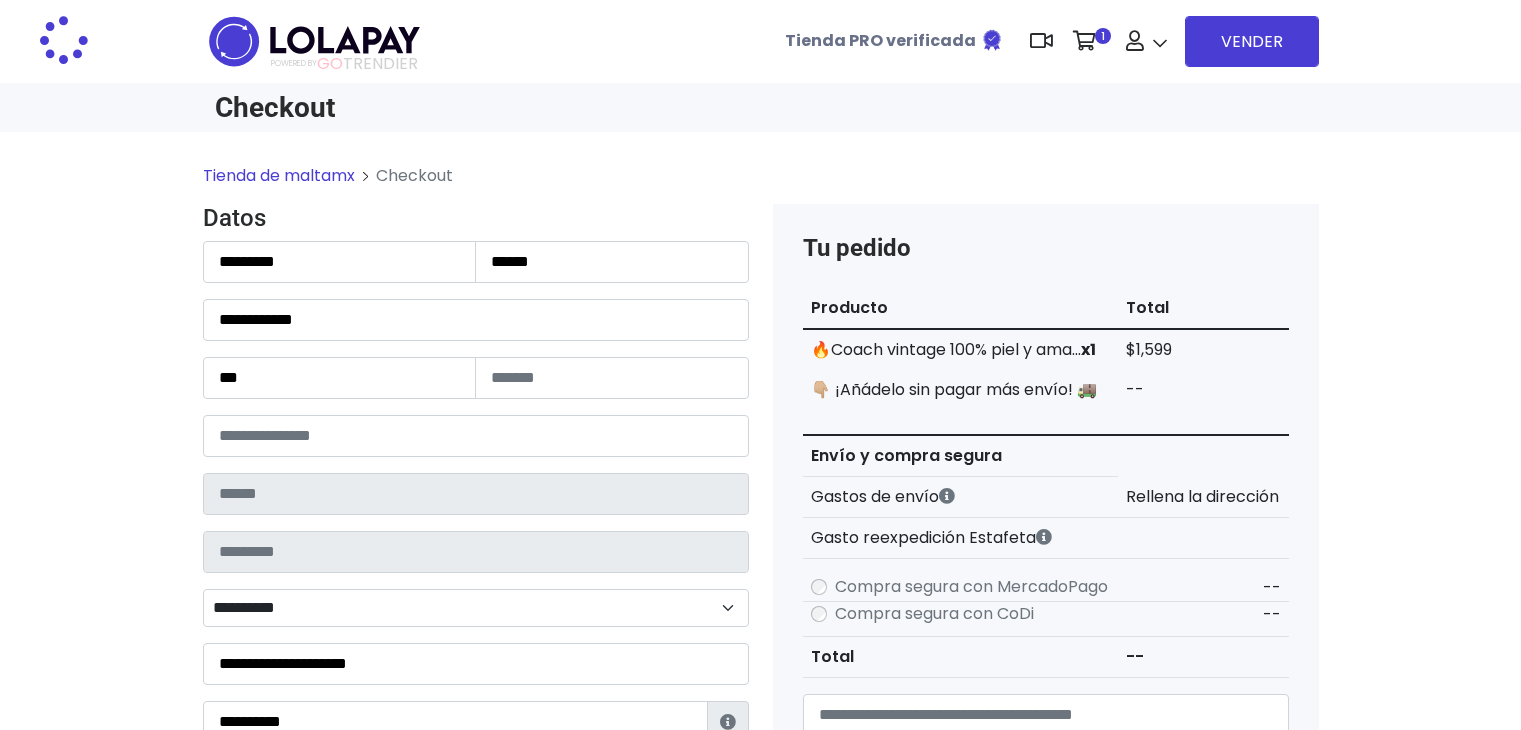 scroll, scrollTop: 0, scrollLeft: 0, axis: both 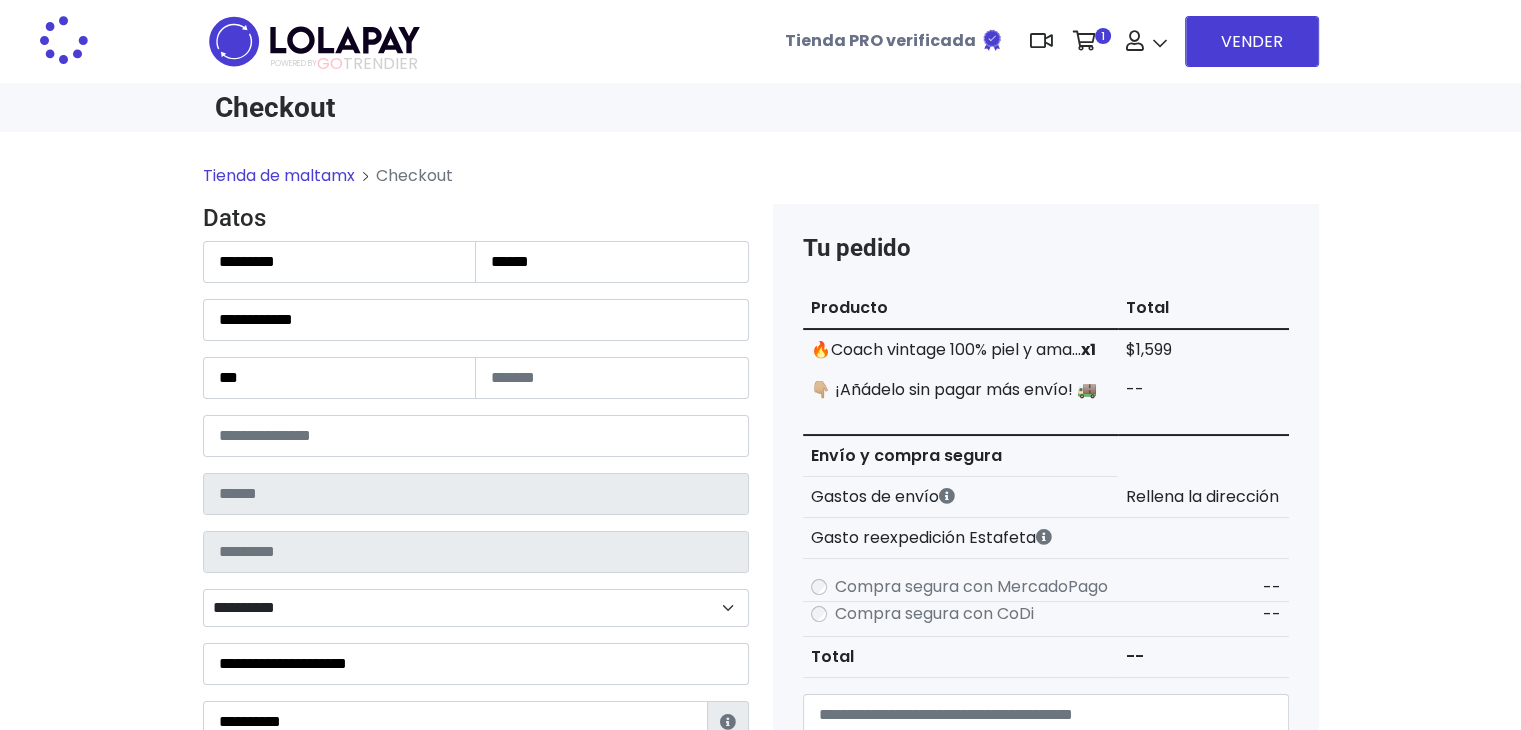 type on "******" 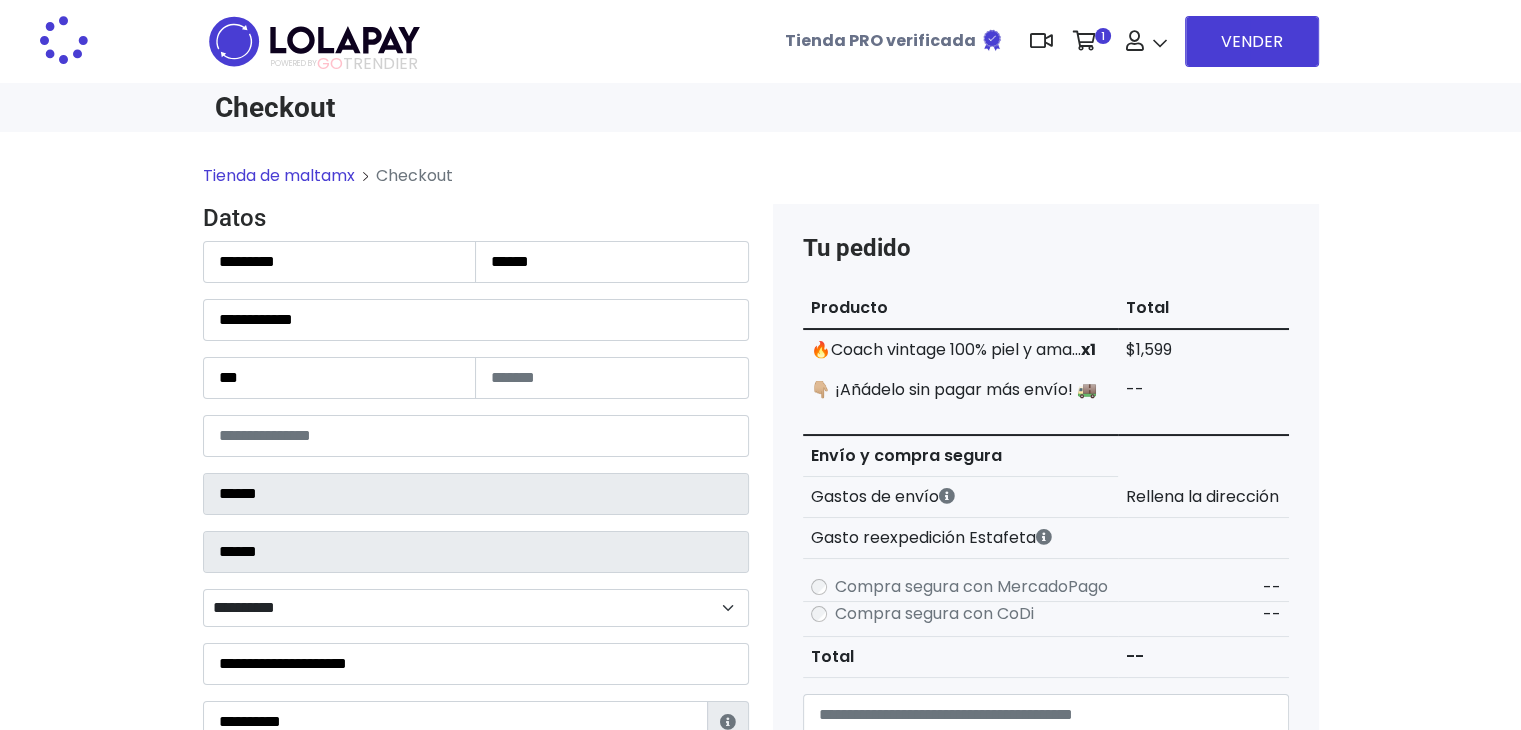 select on "**********" 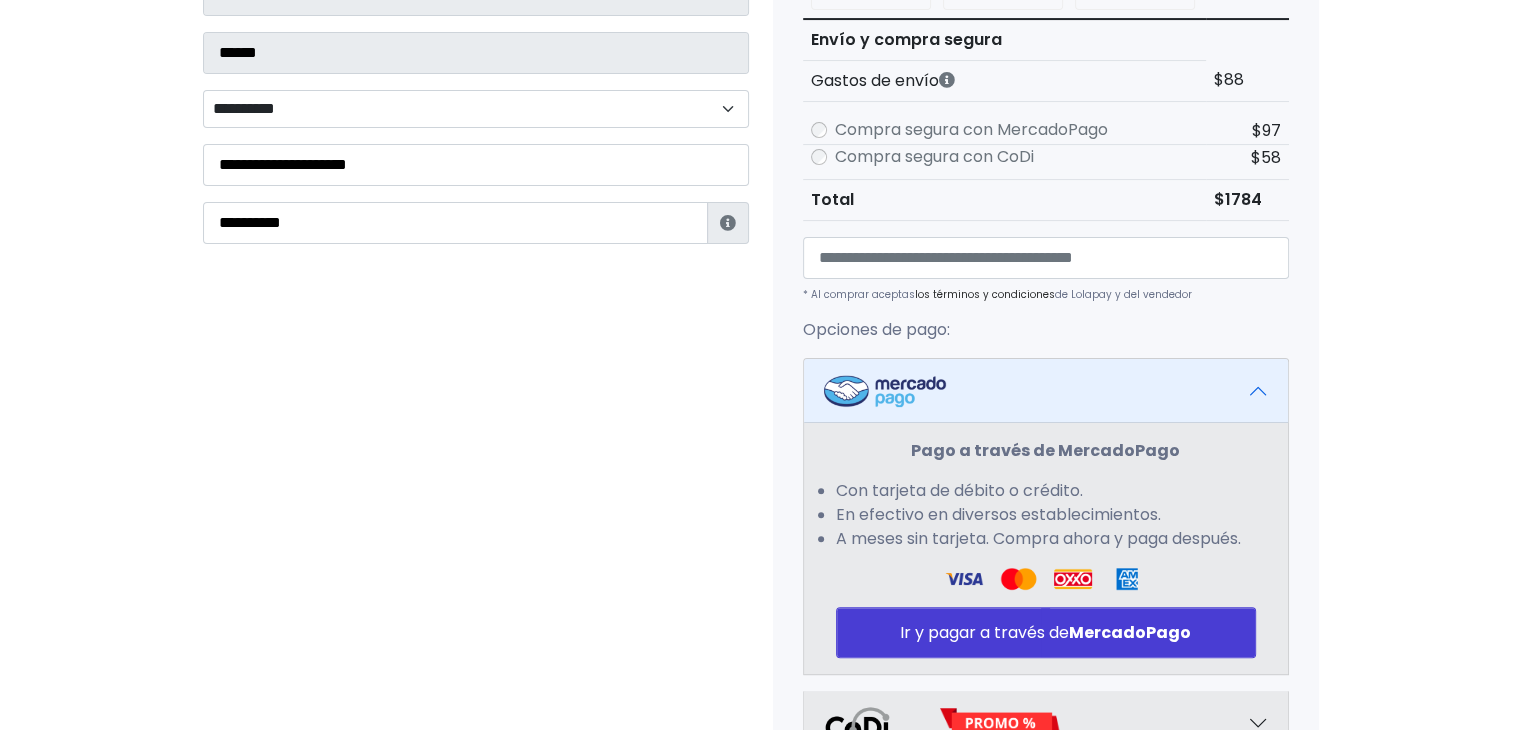 scroll, scrollTop: 538, scrollLeft: 0, axis: vertical 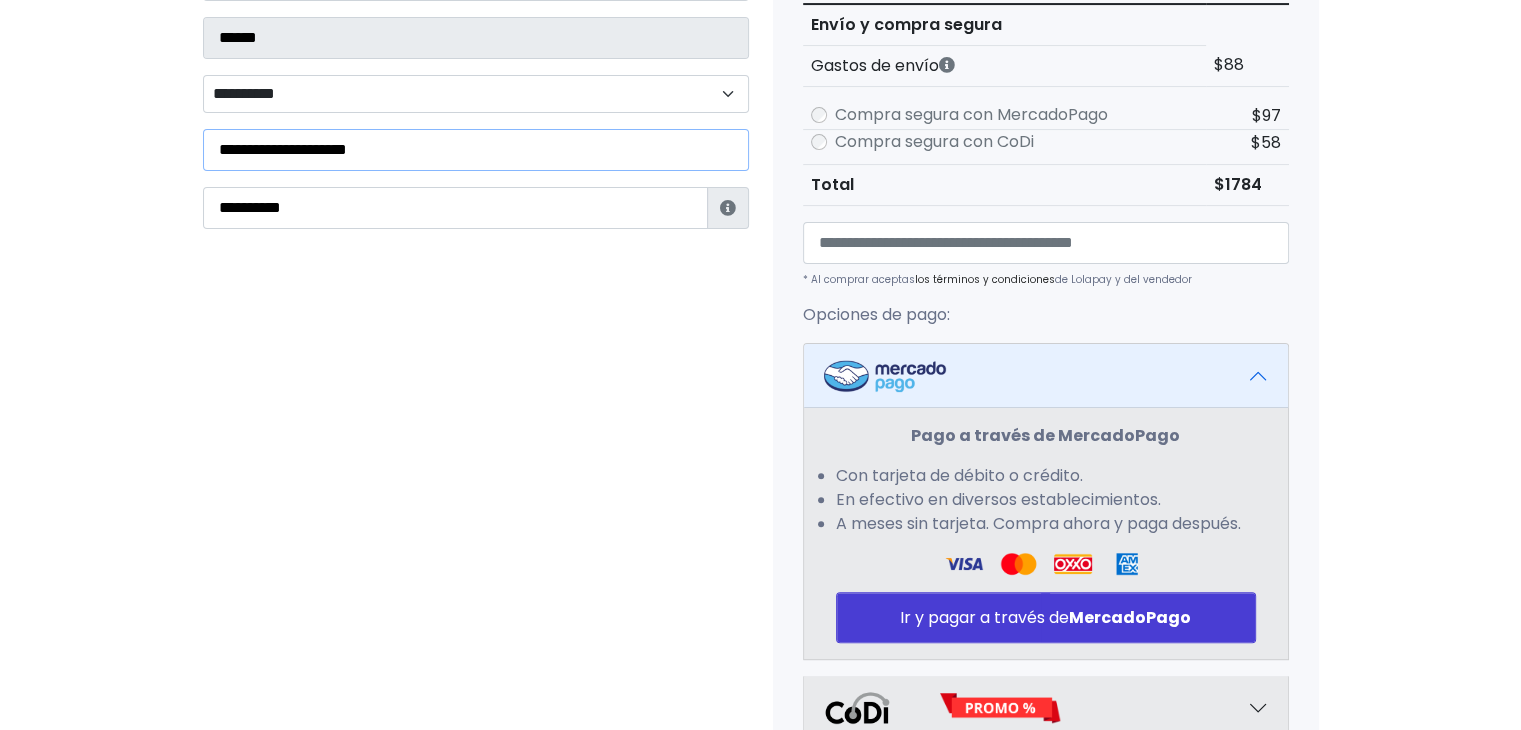 click on "**********" at bounding box center [476, 150] 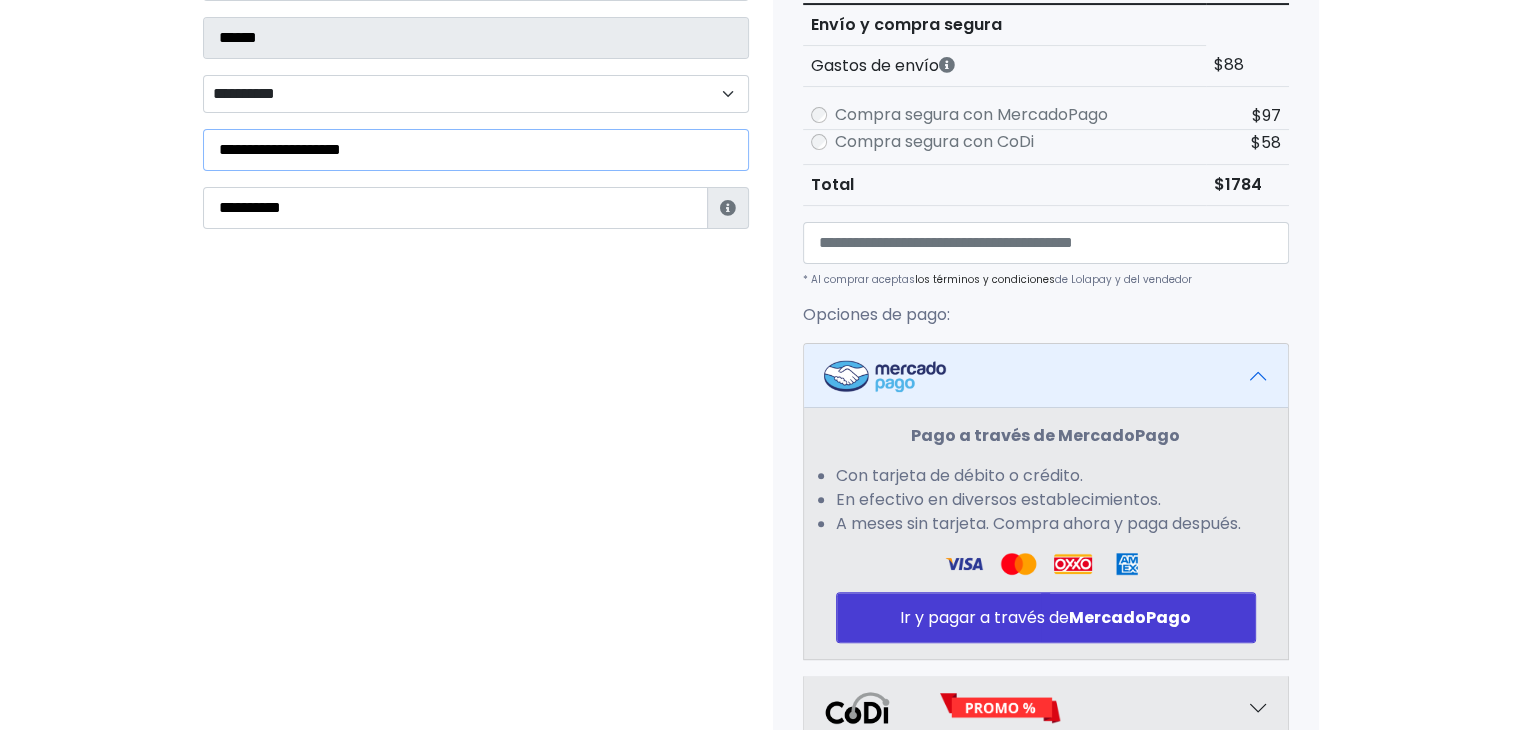 type on "**********" 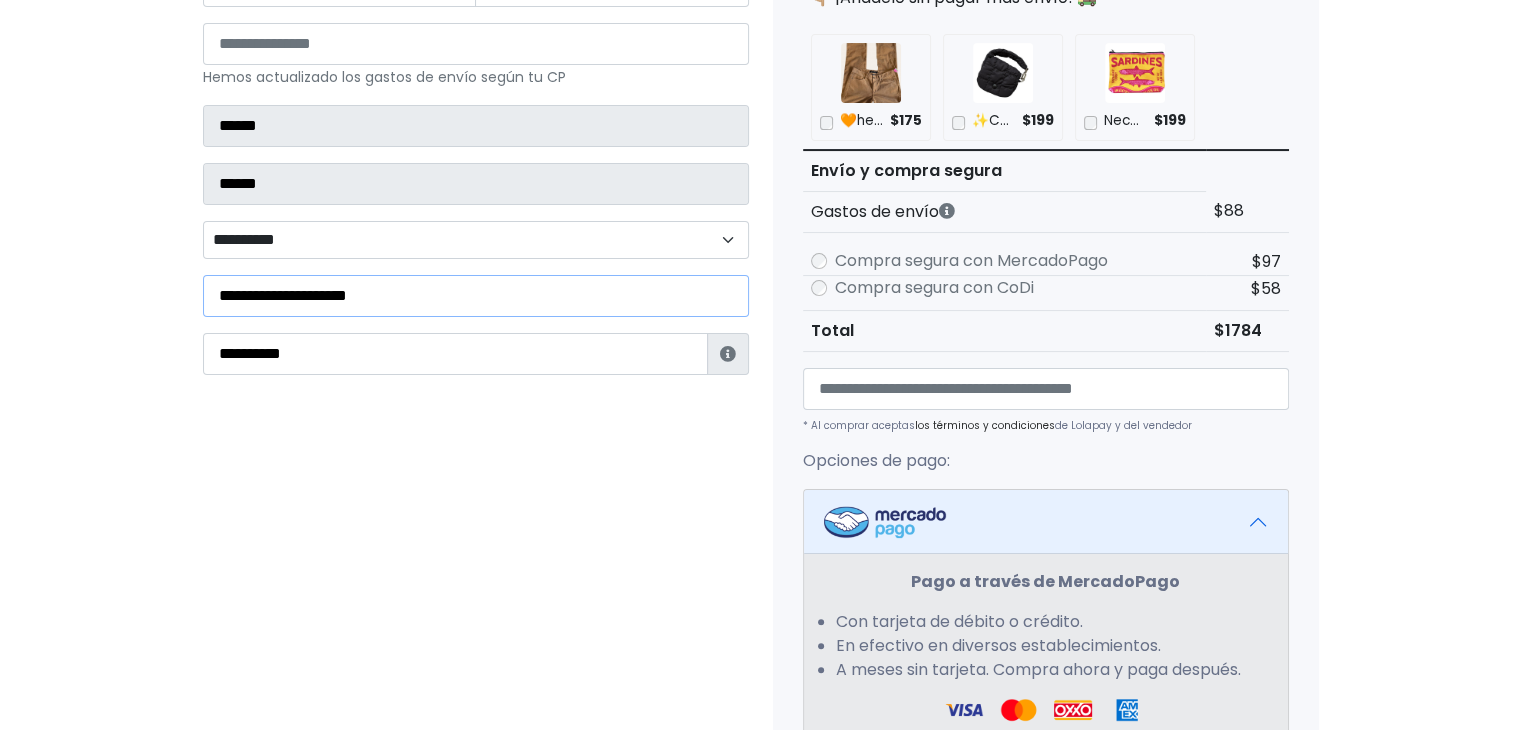 scroll, scrollTop: 390, scrollLeft: 0, axis: vertical 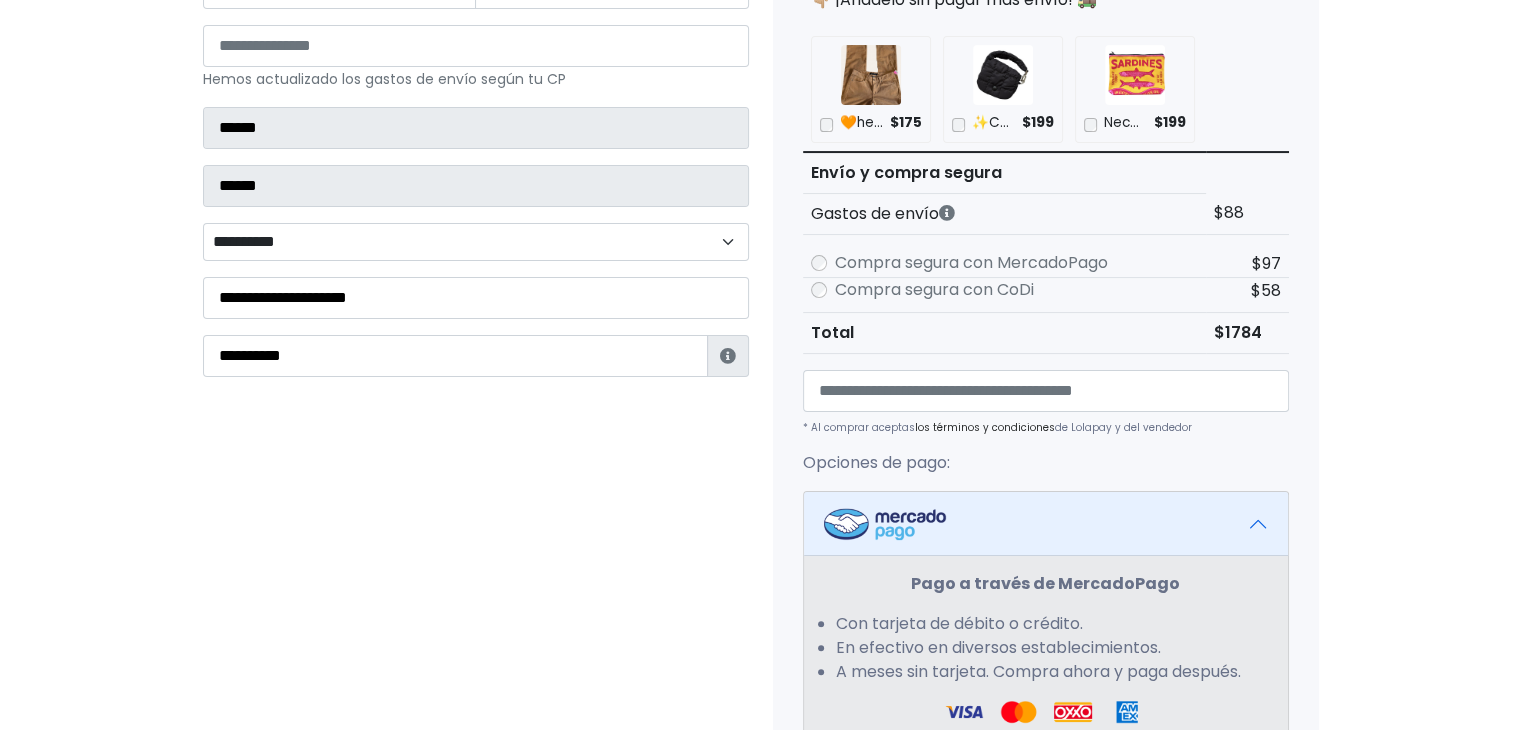 click on "Datos
Información de Estafeta
Este CP es Ocurre Forzoso para Estafeta , por lo tanto es  responsabilidad del comprador hacer seguimiento del pedido y recogerlo en sucursal . No se hace devolución del costo de envío si el pedido regresa a remitente.
📦 ¿Dónde lo tengo que recoger?
Con tu número de seguimiento podrás ingresar al sitio de Estafeta para rastrearlo, una vez en sucursal se indicará la dirección exacta de recolección. Será una sucursal cercana a tu domicilio.
📦 ¿Cómo obtengo mi número de seguimiento?
Después de tu compra te llegará un correo con el número de seguimiento y link Estafeta.
📦 ¿Cómo sé cuándo llegará?" at bounding box center [476, 484] 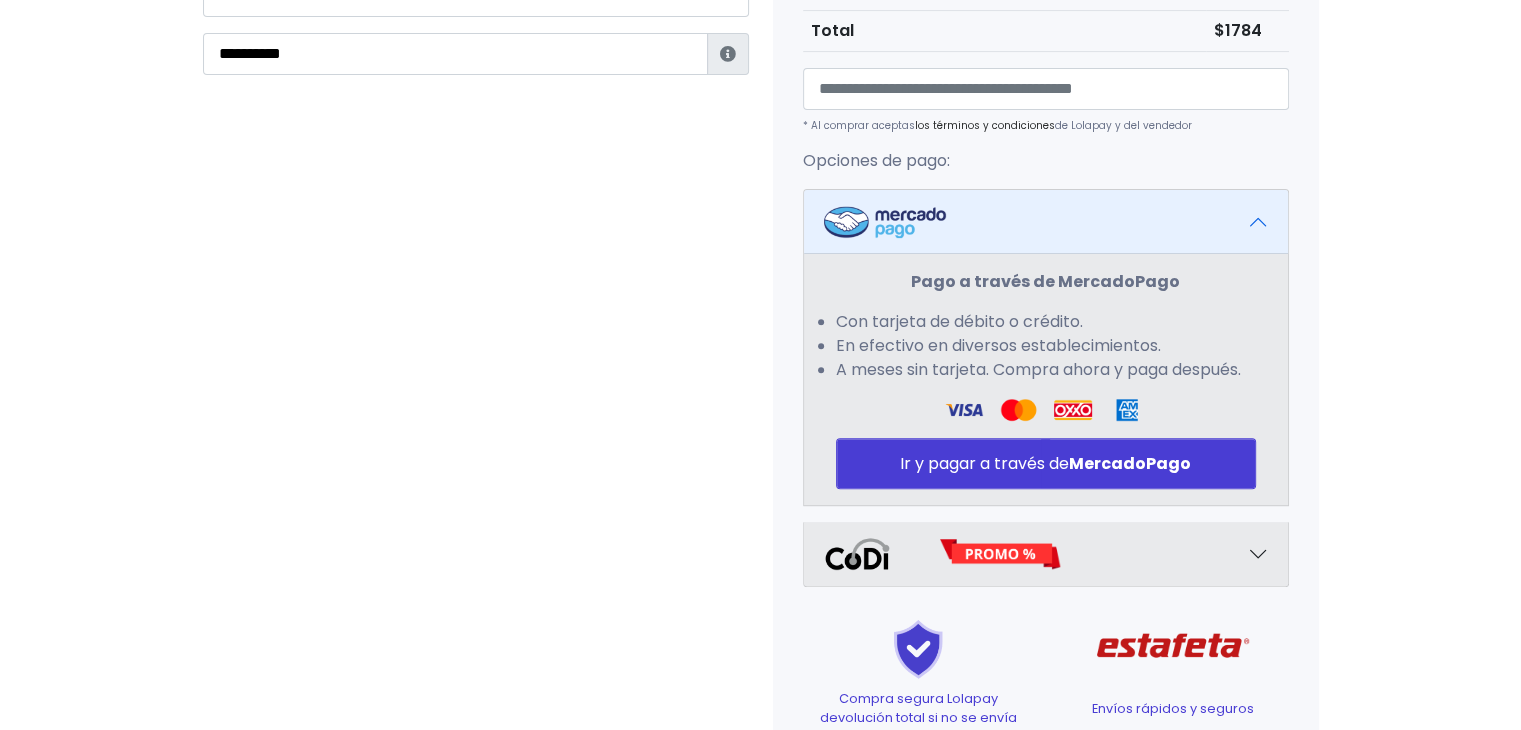 scroll, scrollTop: 819, scrollLeft: 0, axis: vertical 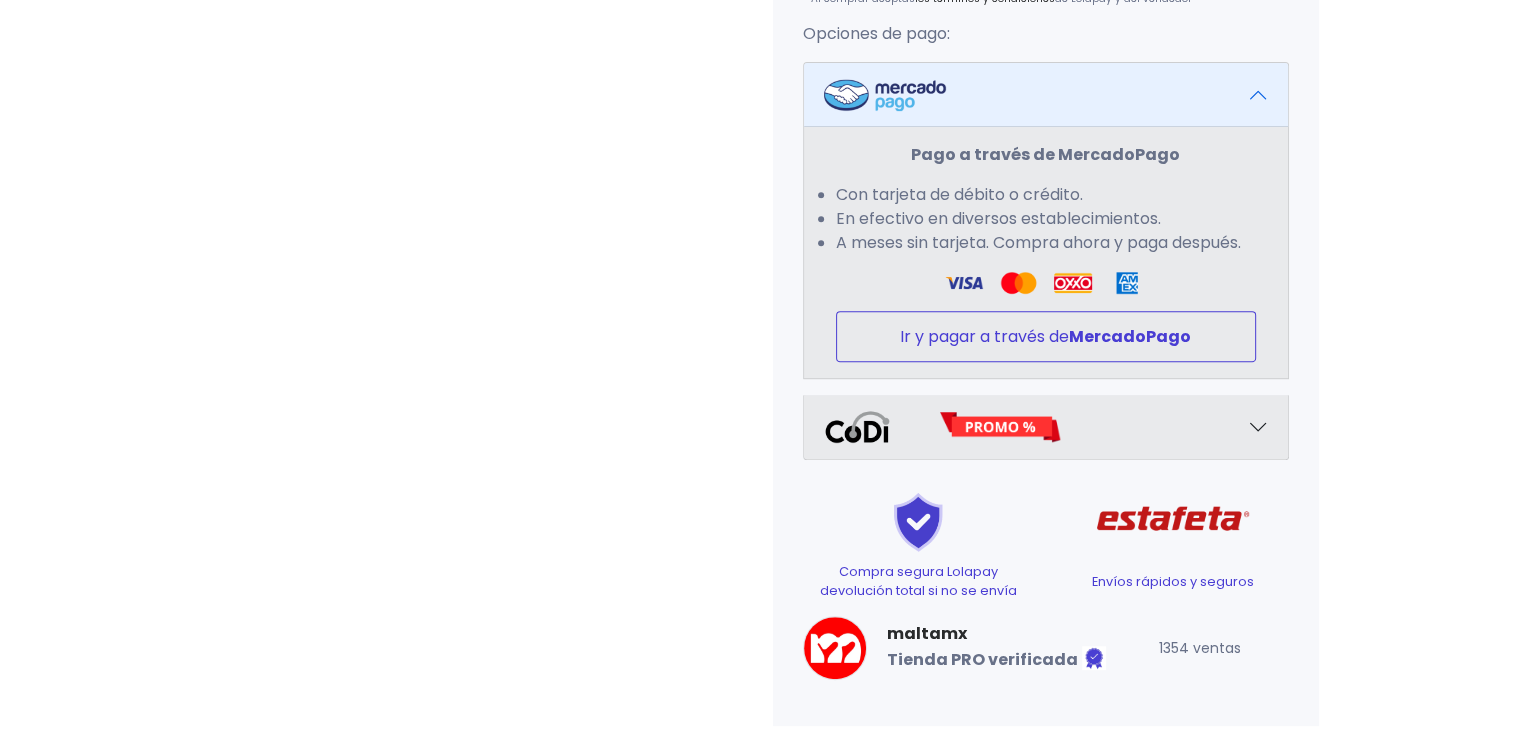 click on "Ir y pagar a través de  MercadoPago" at bounding box center [1046, 336] 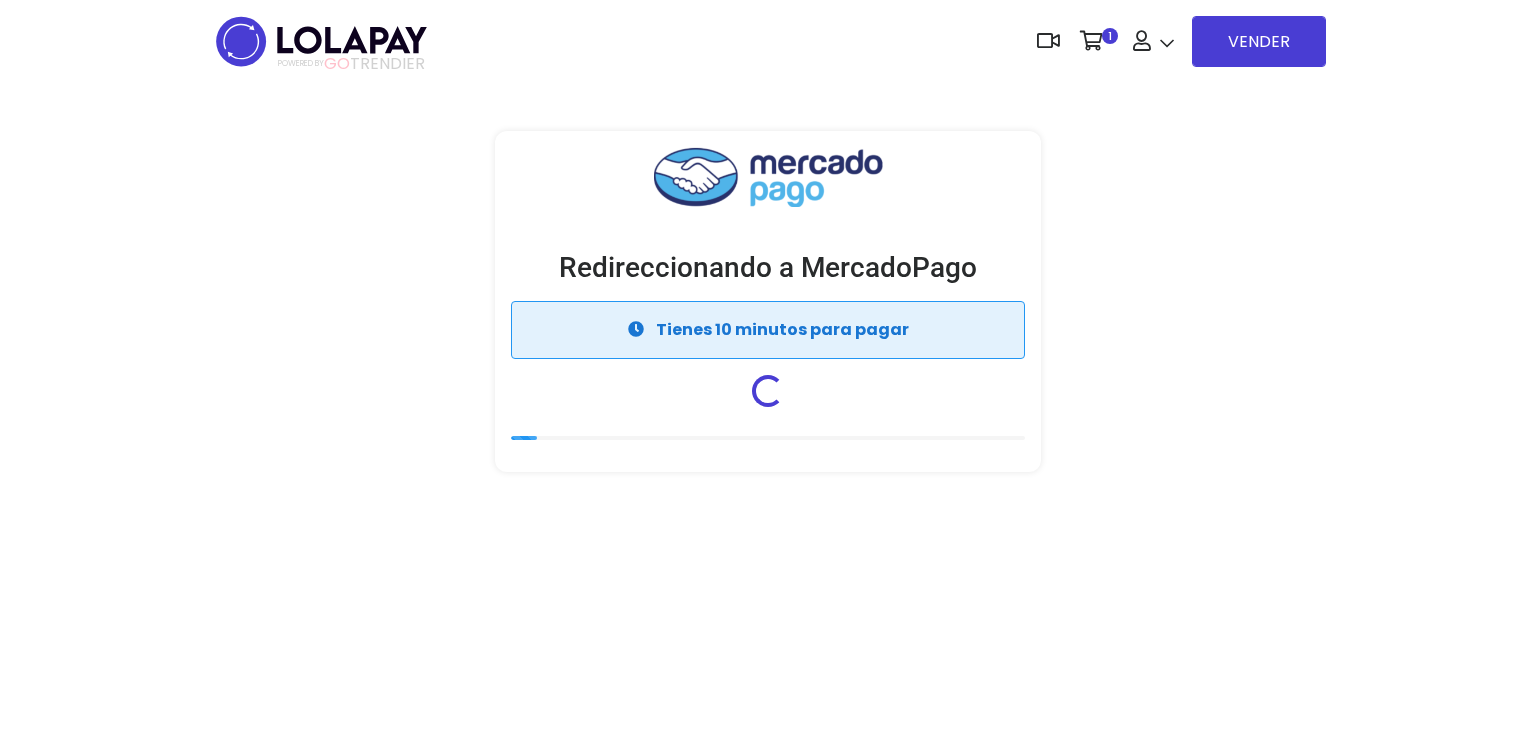 scroll, scrollTop: 0, scrollLeft: 0, axis: both 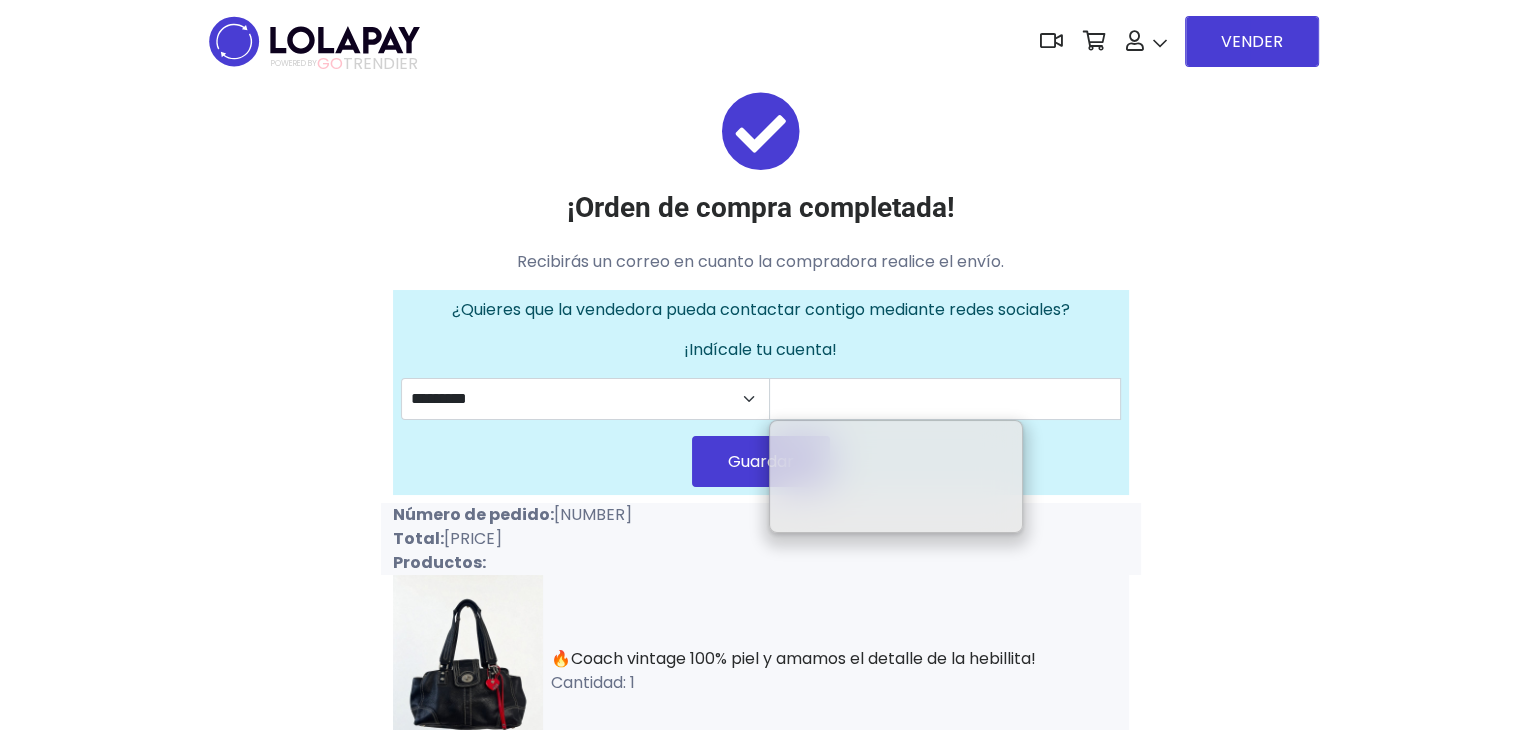click at bounding box center (945, 399) 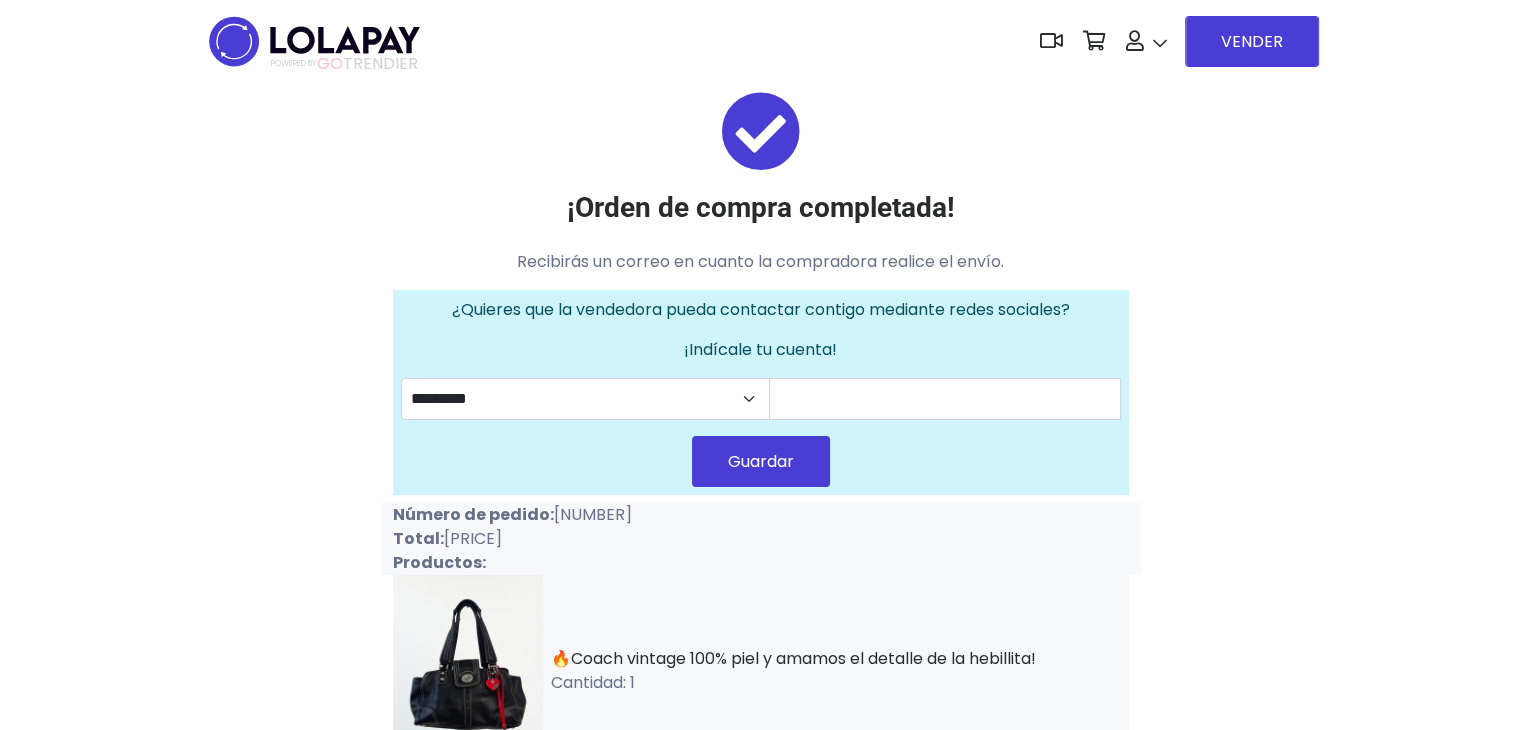 click on "¡Orden de compra completada!
Recibirás un correo en cuanto la compradora realice el envío.
¿Quieres que la vendedora pueda contactar contigo mediante redes sociales?
¡Indícale tu cuenta!
[USERNAME]
[USERNAME]
Guardar
Número de pedido:  [NUMBER]
Total:  [PRICE]
Productos:
🔥Coach vintage 100% piel y amamos el detalle de la hebillita!
Cantidad: 1" at bounding box center [761, 544] 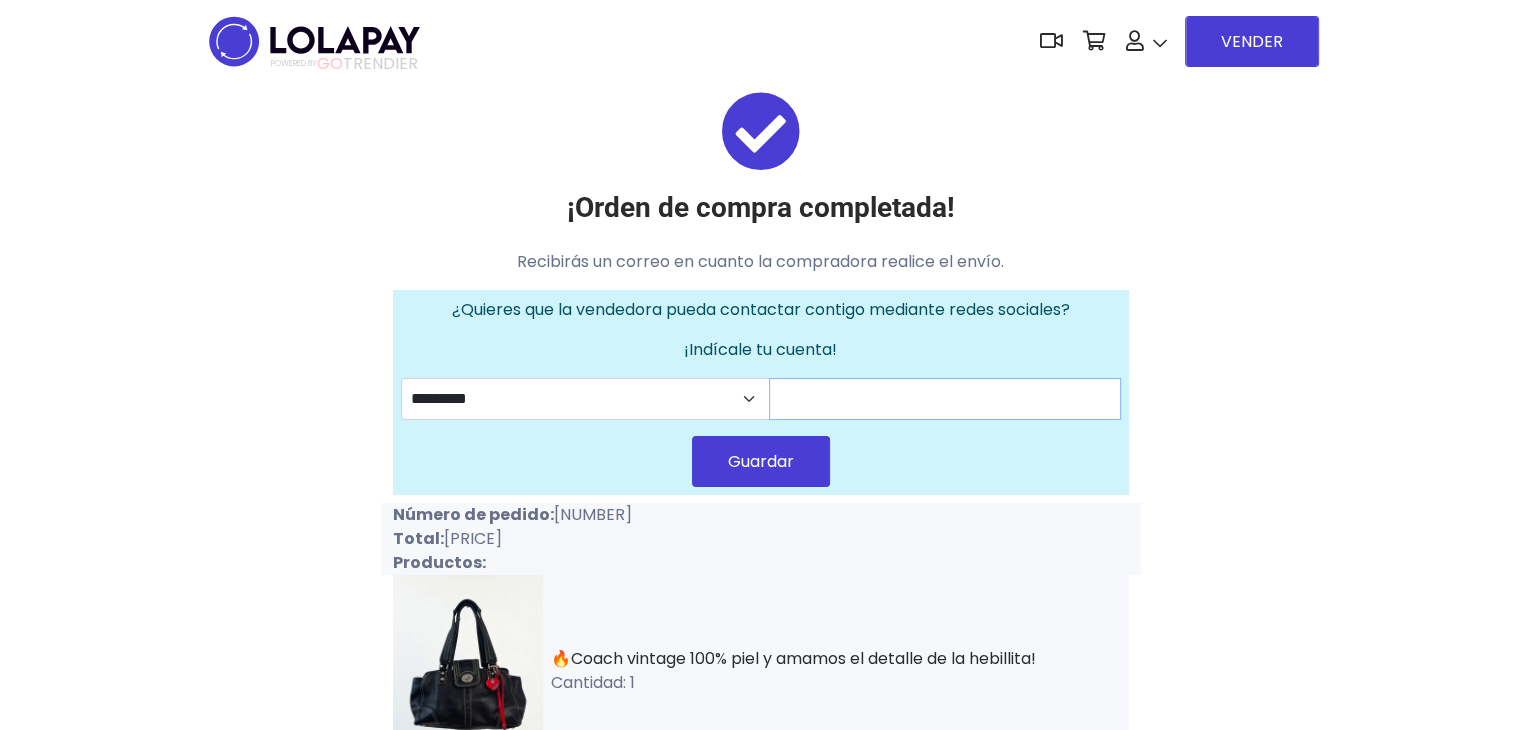 click at bounding box center (945, 399) 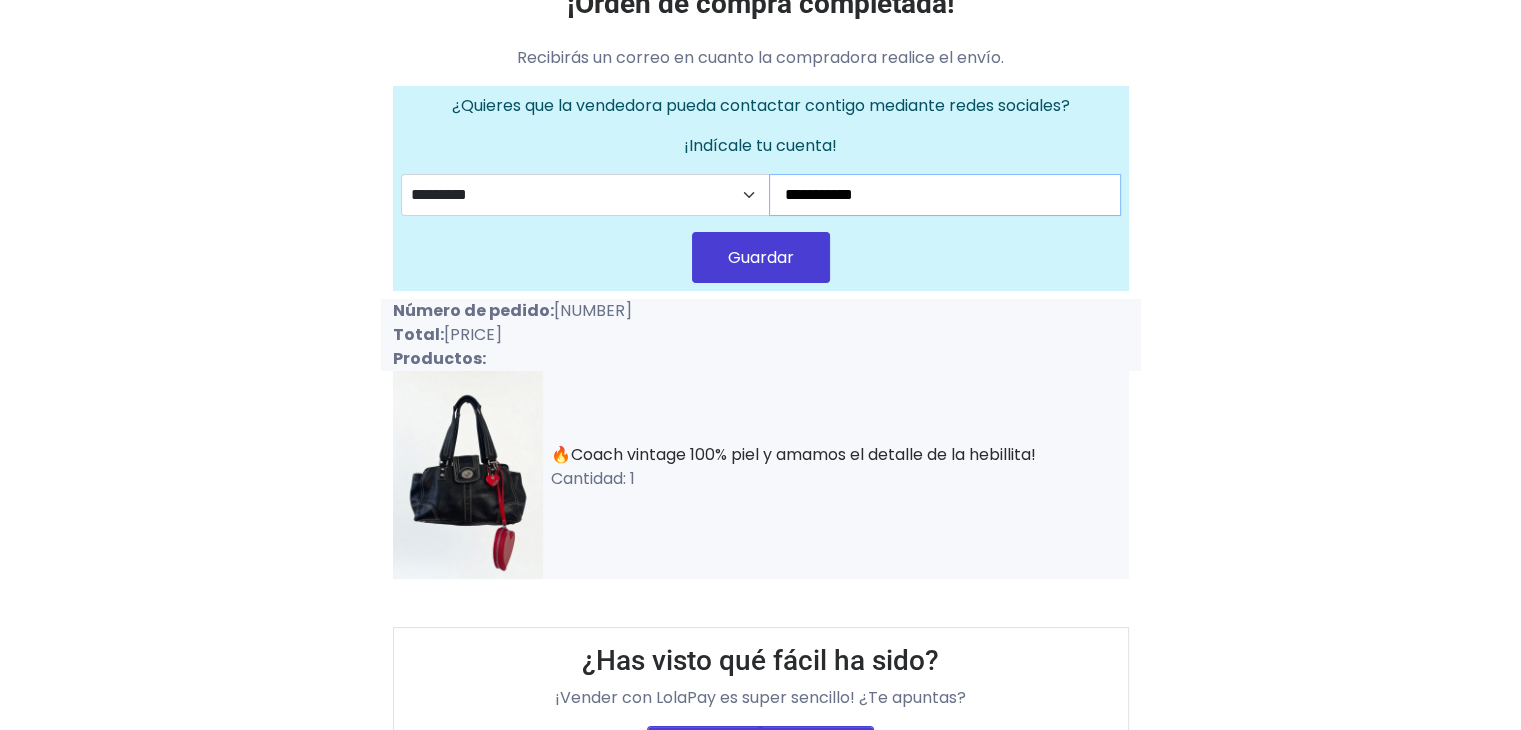 scroll, scrollTop: 272, scrollLeft: 0, axis: vertical 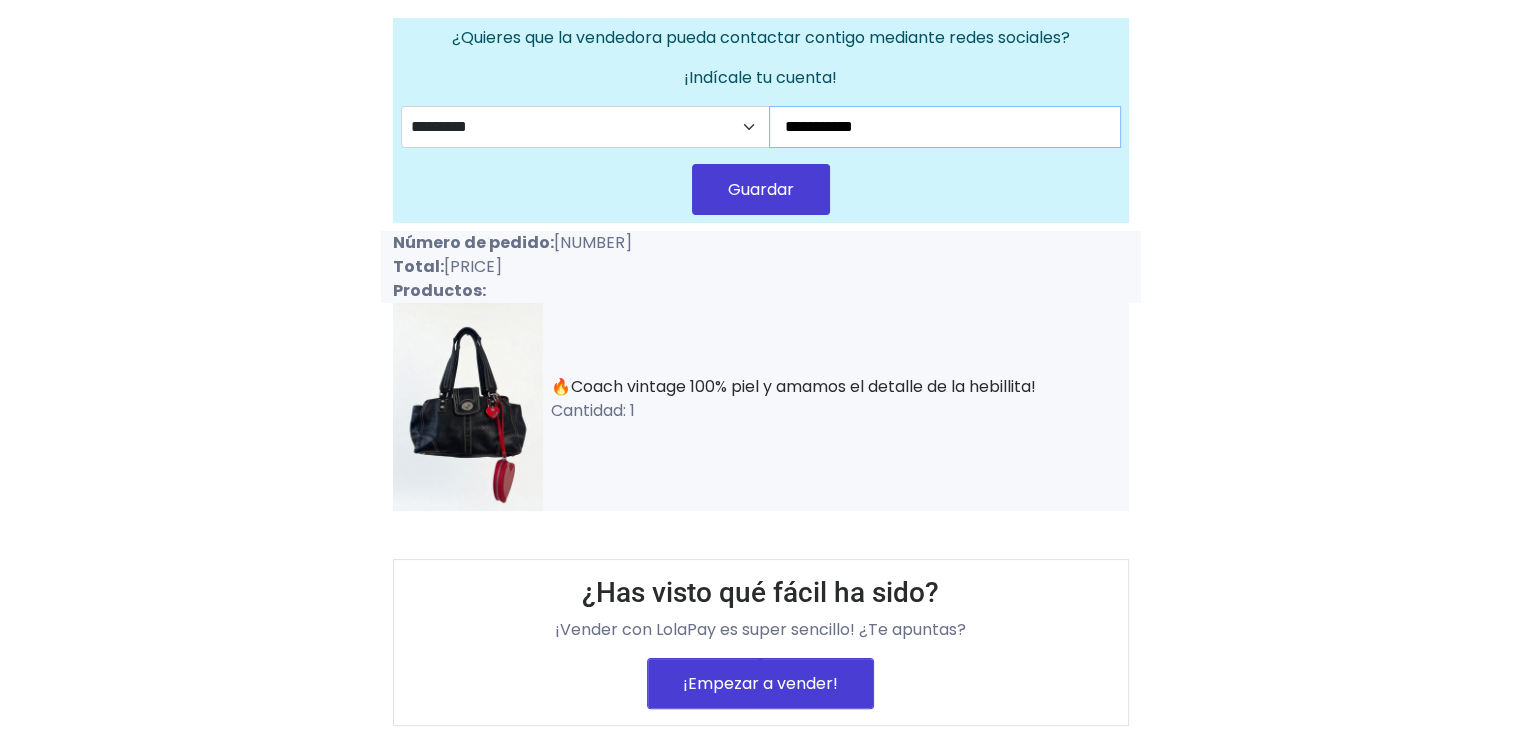 type on "**********" 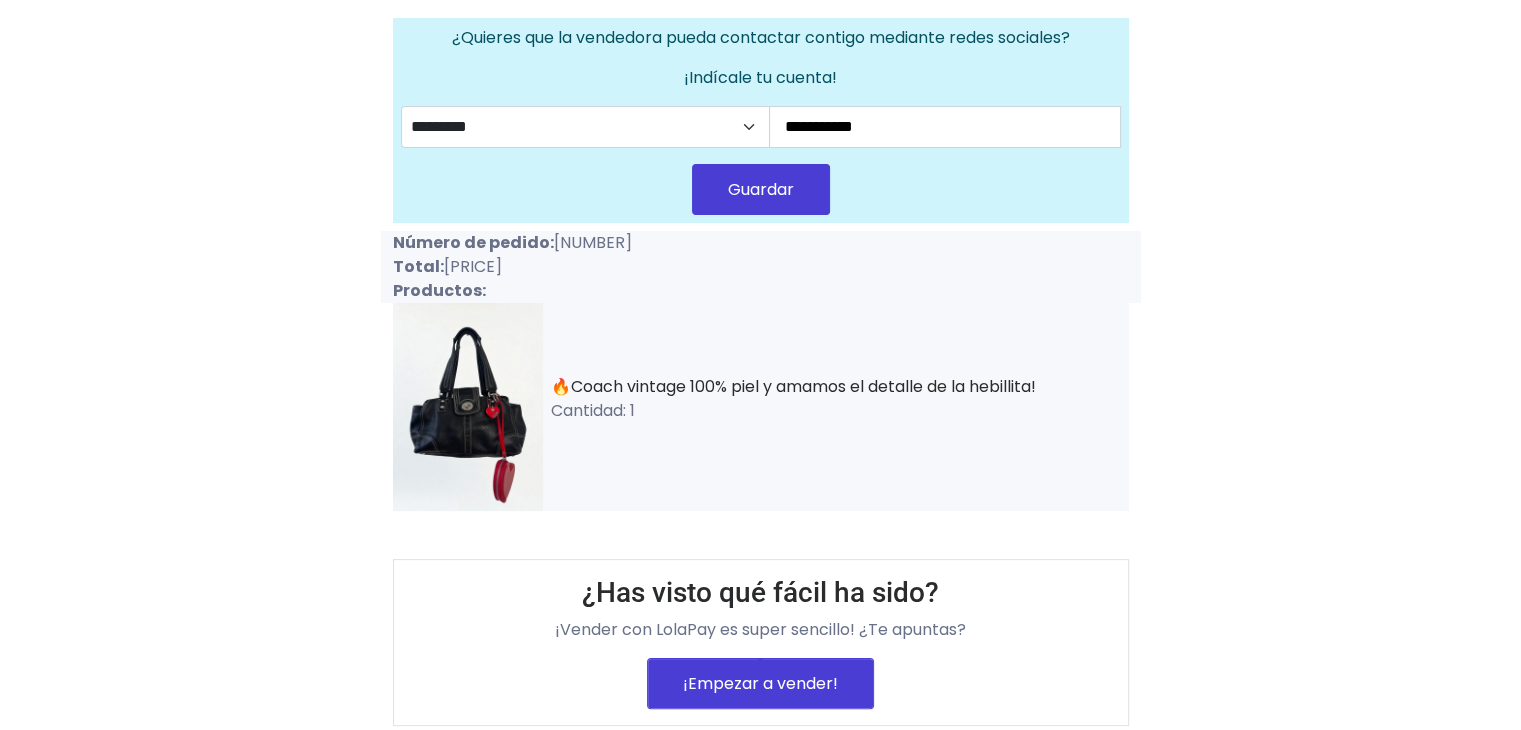 click on "Guardar" at bounding box center [761, 189] 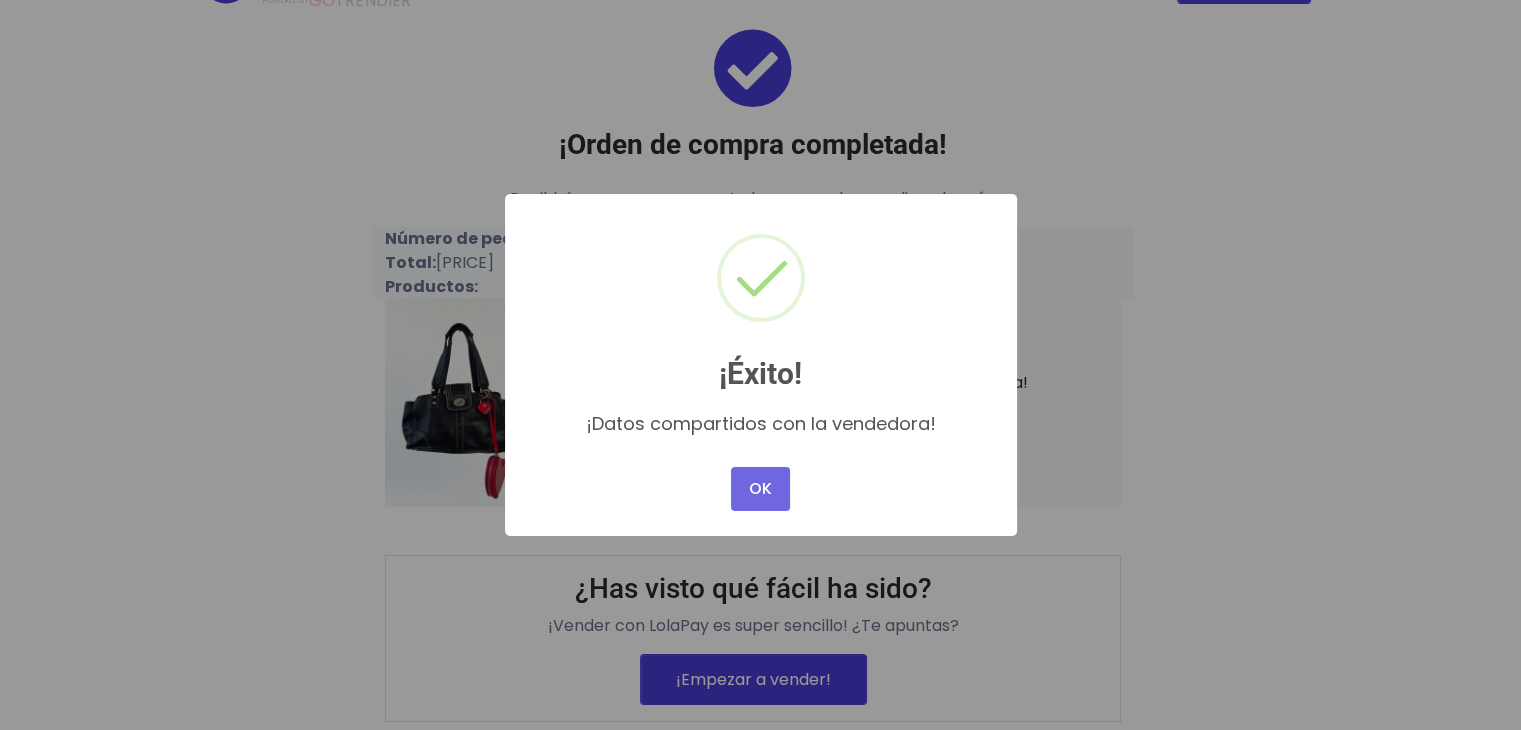 scroll, scrollTop: 61, scrollLeft: 0, axis: vertical 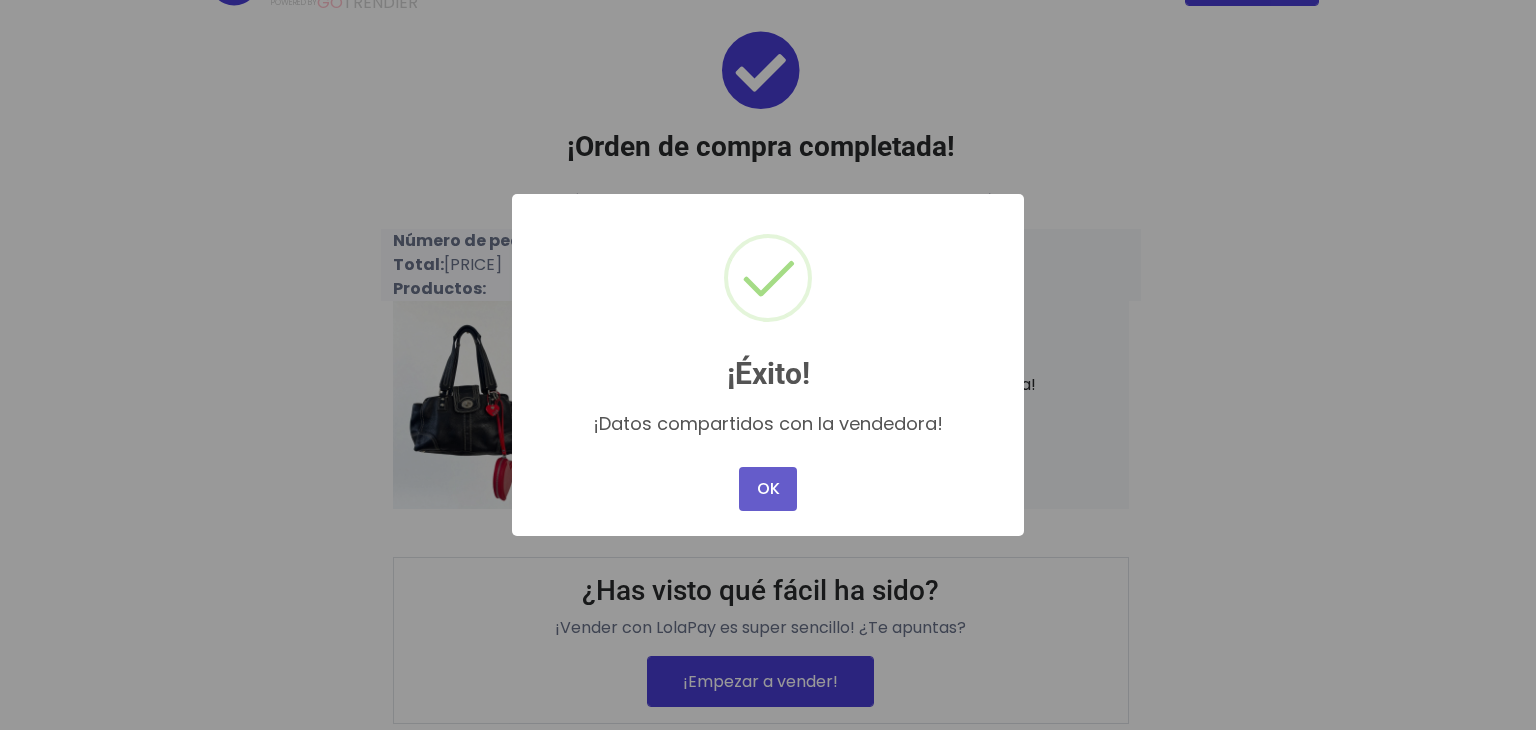 click on "OK" at bounding box center (768, 489) 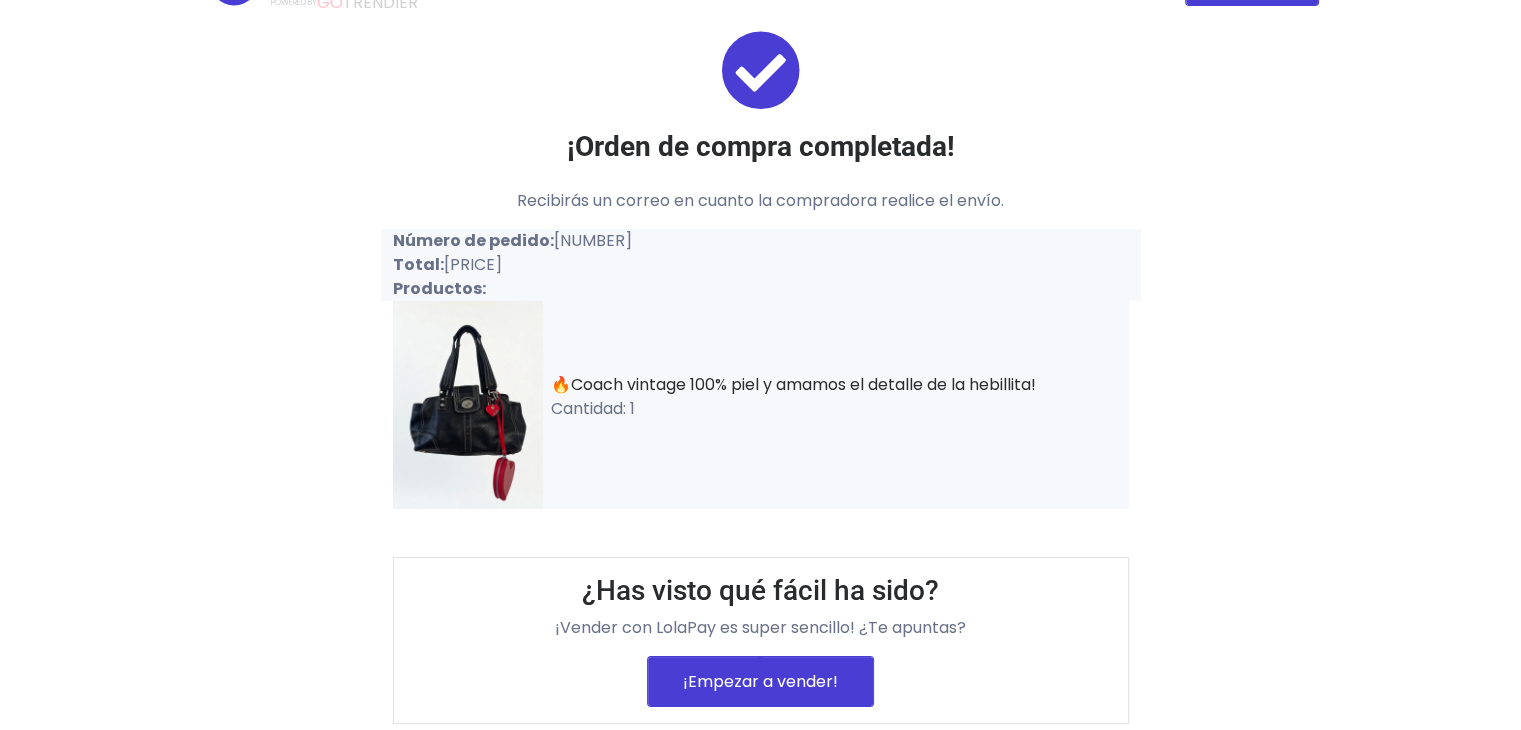 scroll, scrollTop: 0, scrollLeft: 0, axis: both 